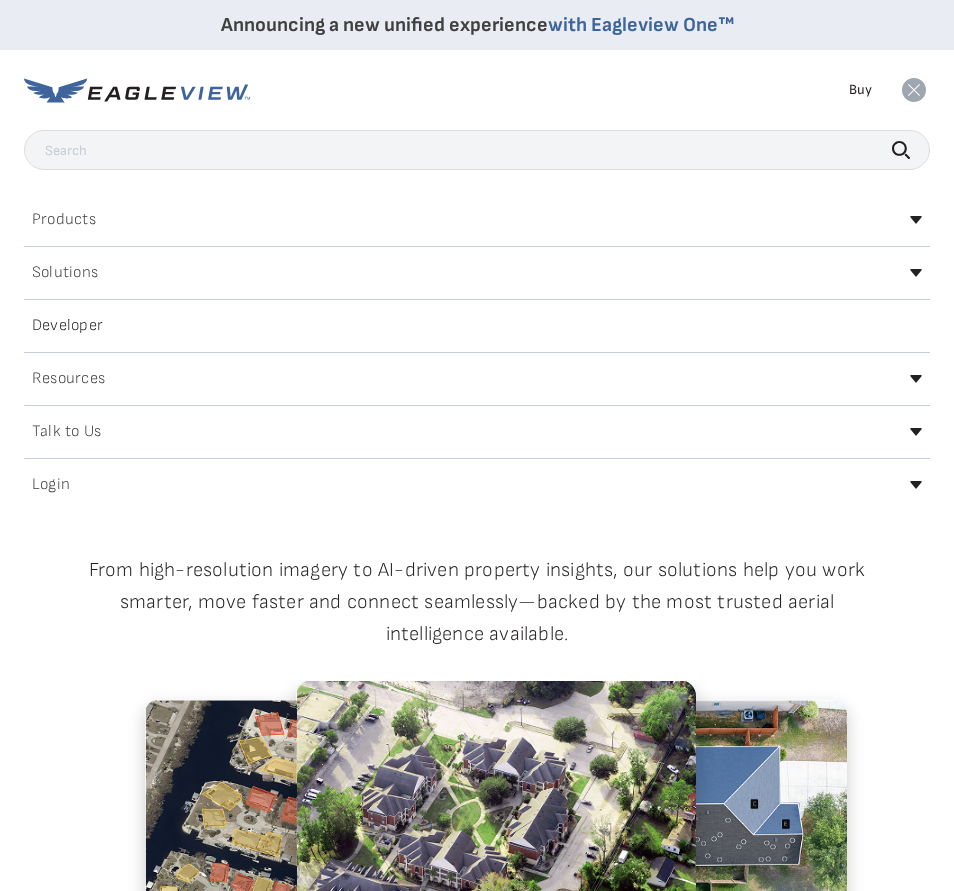 scroll, scrollTop: 0, scrollLeft: 0, axis: both 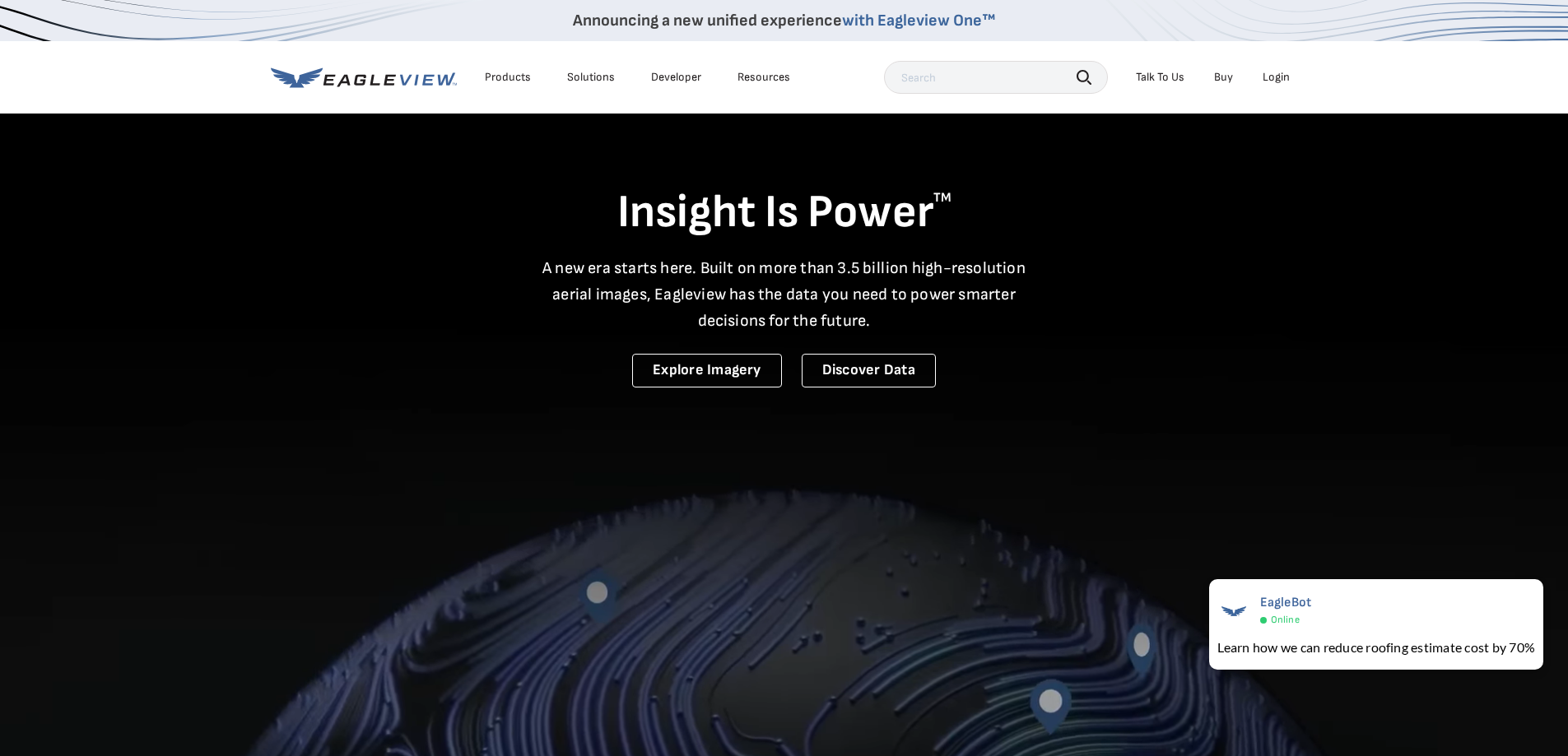 click on "Login" at bounding box center (1276, 77) 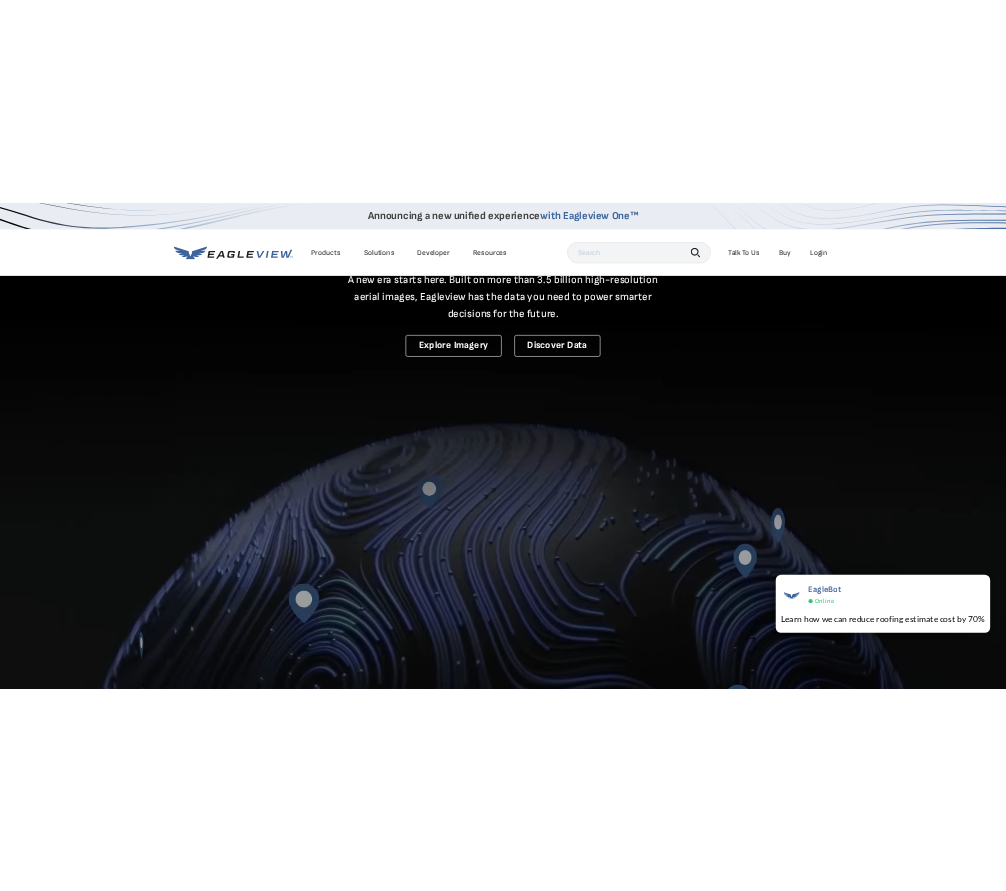 scroll, scrollTop: 400, scrollLeft: 0, axis: vertical 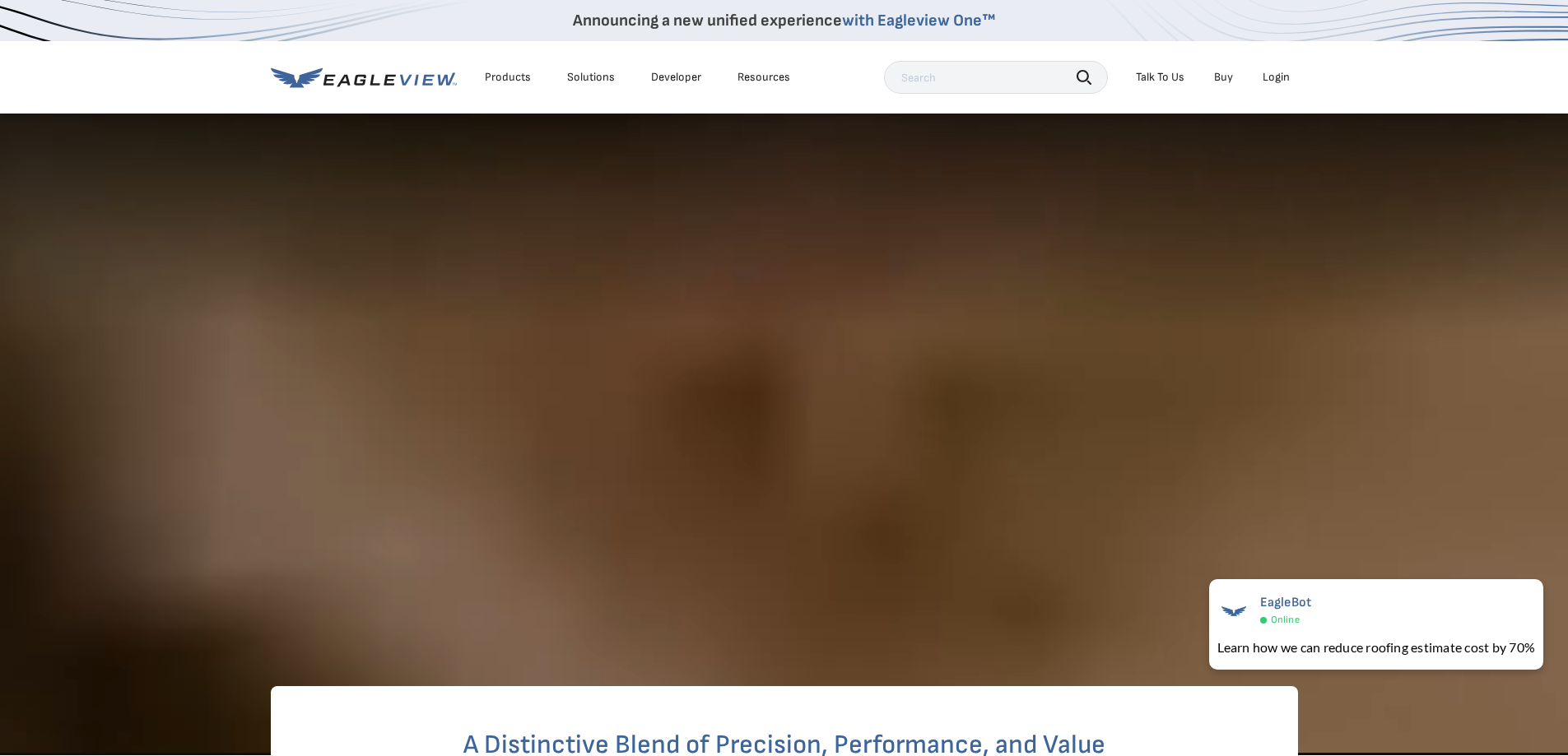 click on "Login" at bounding box center (1276, 77) 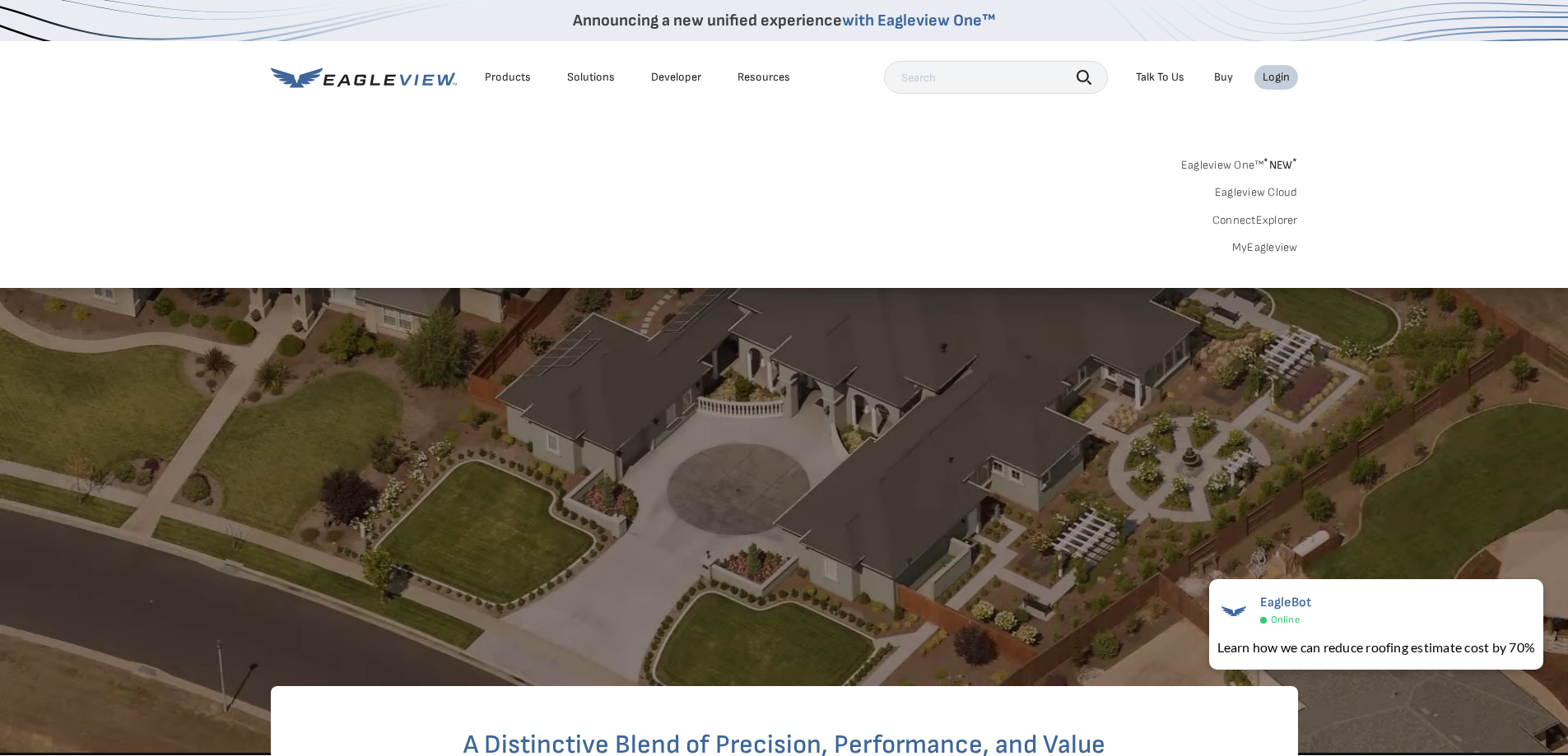 click on "MyEagleview" at bounding box center [1265, 248] 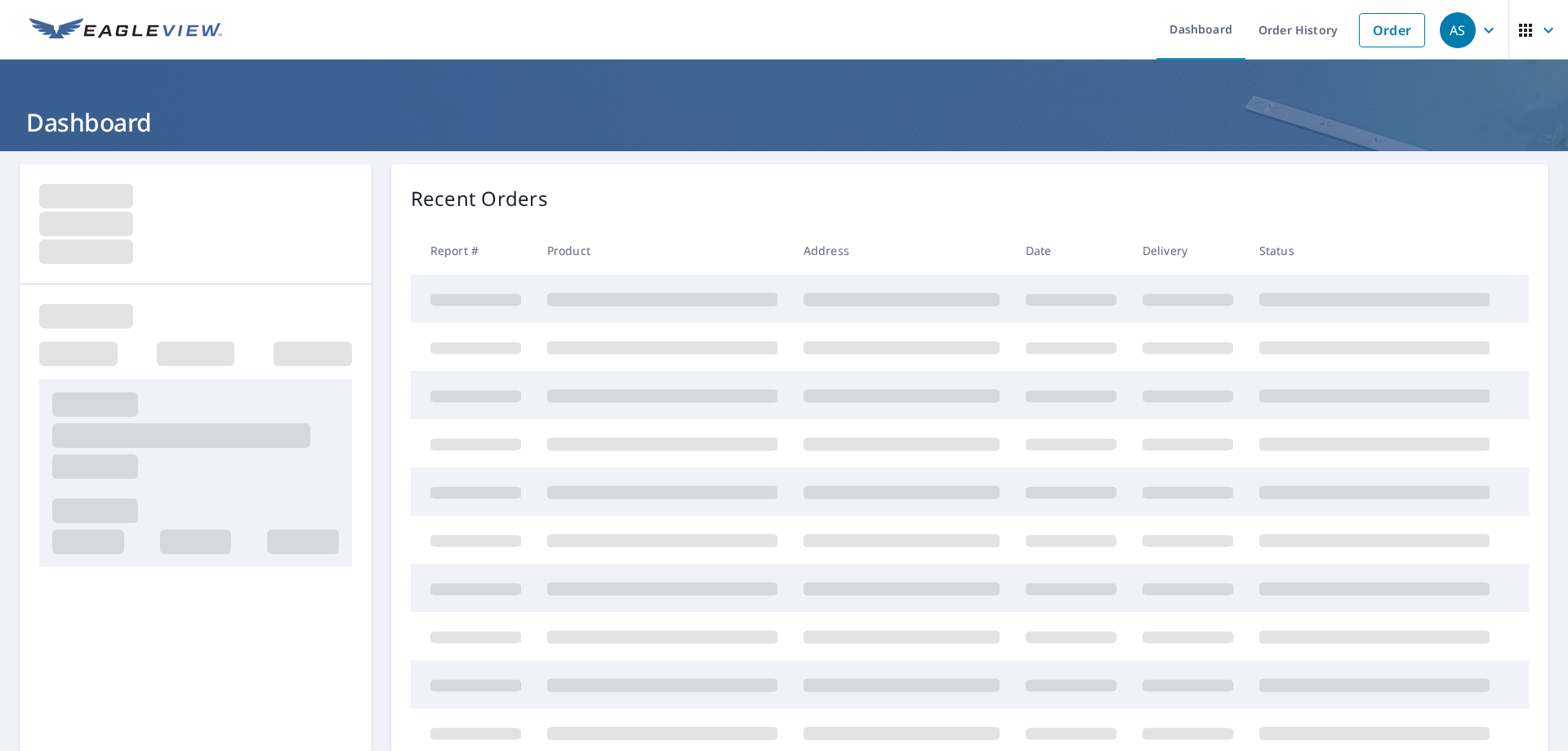 scroll, scrollTop: 0, scrollLeft: 0, axis: both 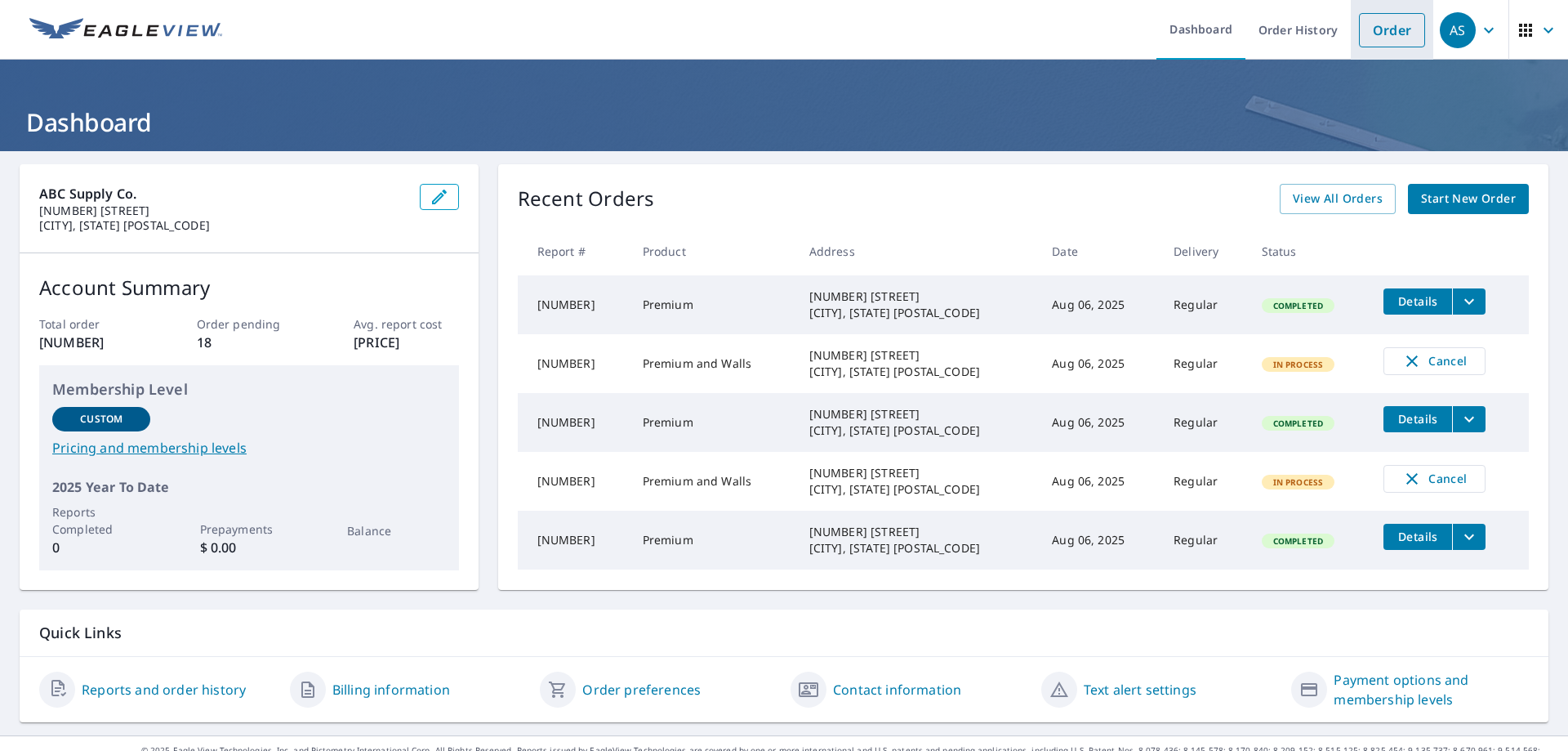 click on "Order" at bounding box center [1392, 30] 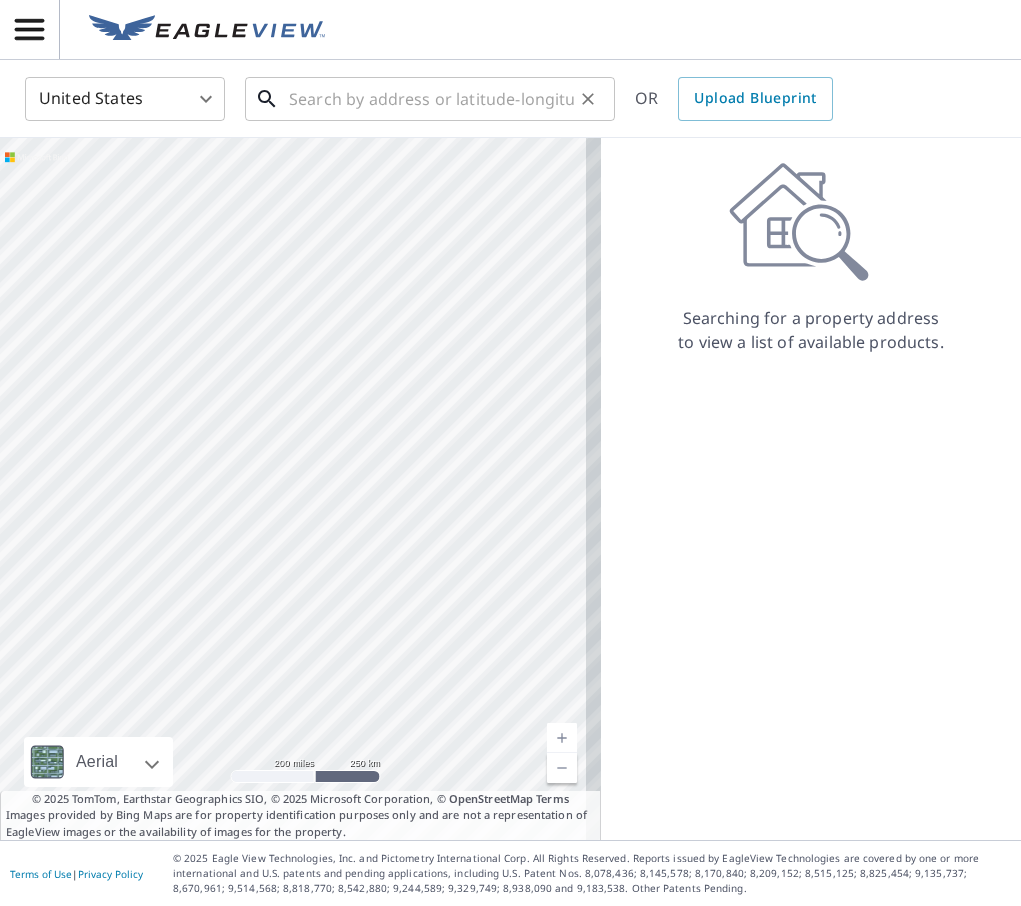 click at bounding box center (431, 99) 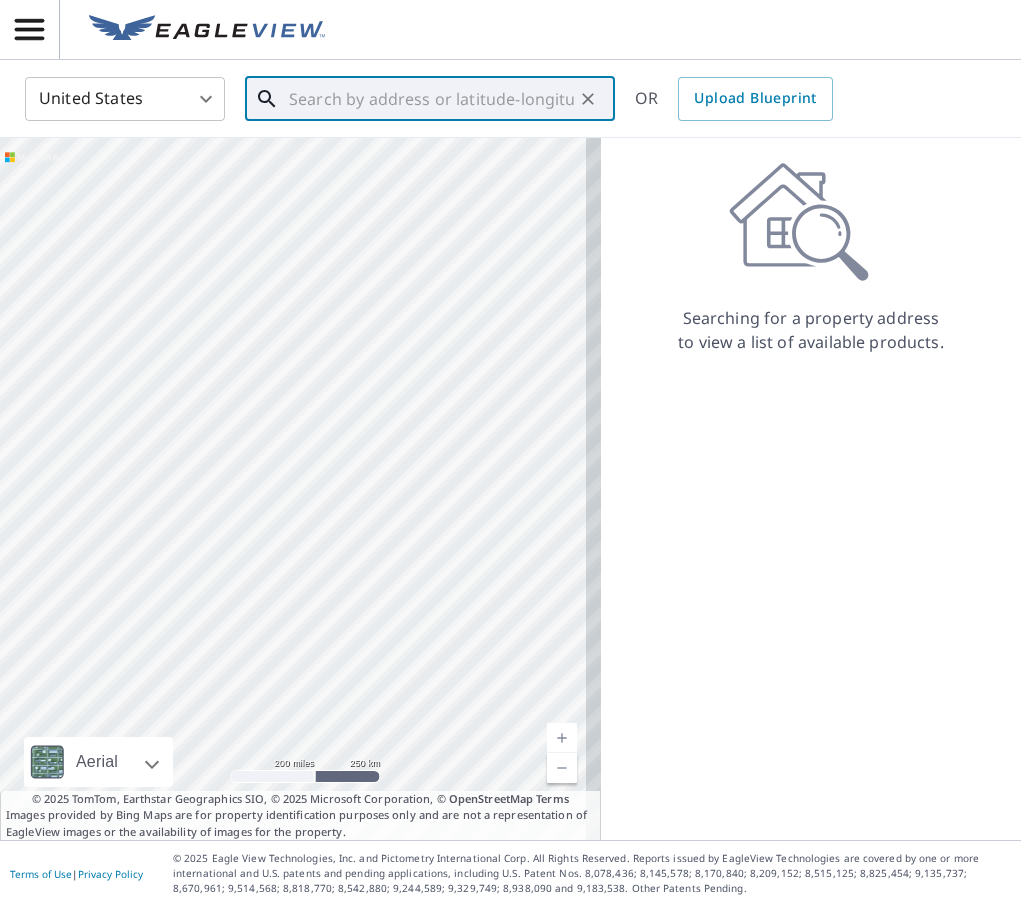 click at bounding box center [431, 99] 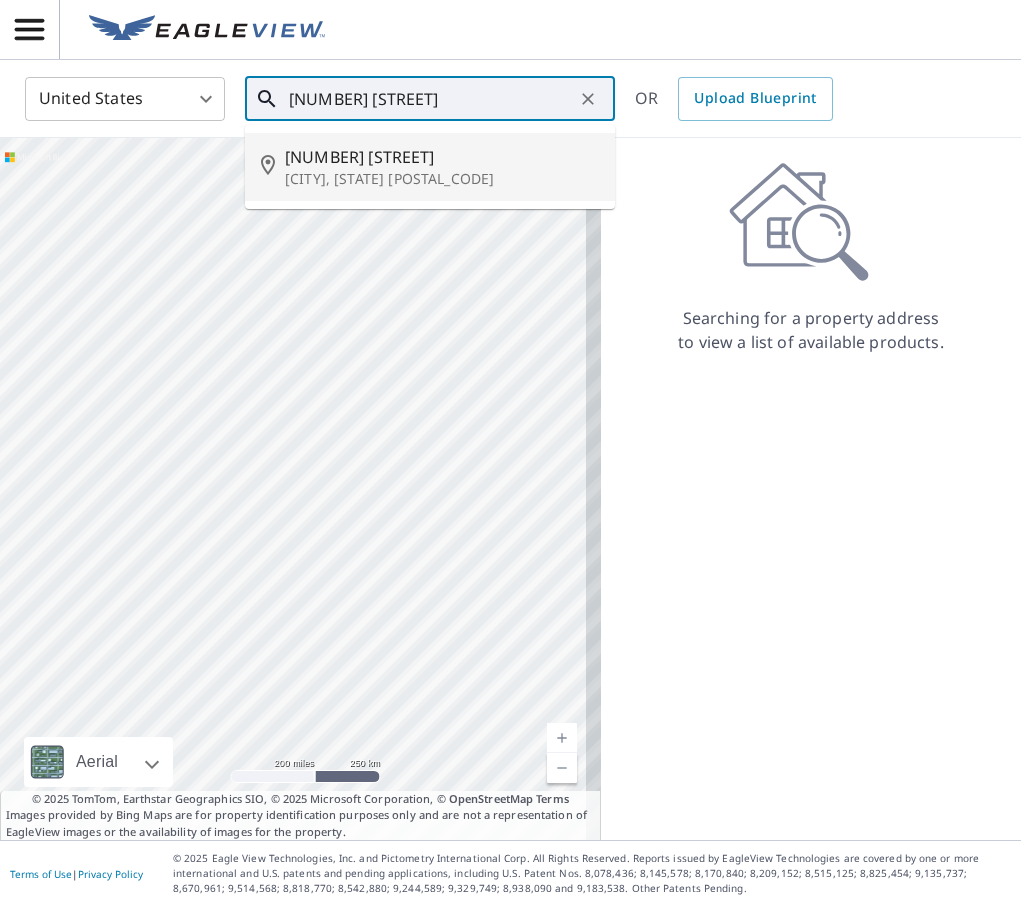 click on "[NUMBER] [STREET]" at bounding box center [442, 157] 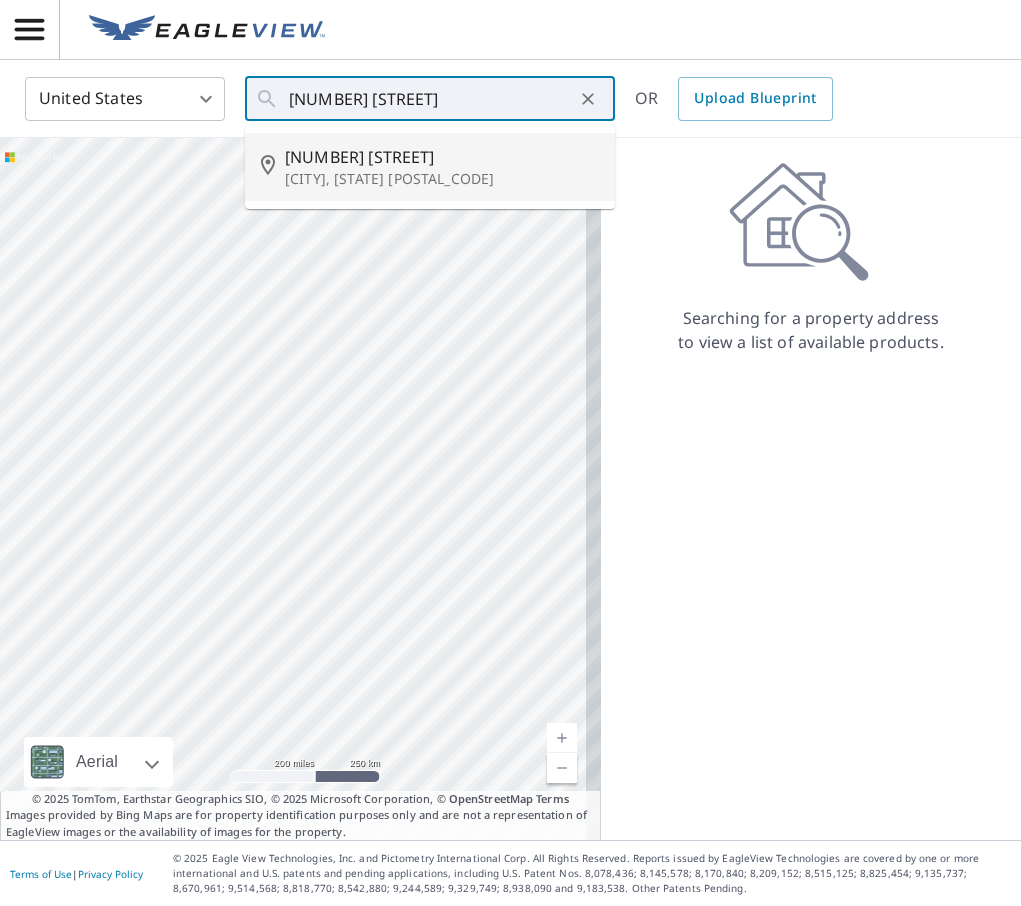 type on "[NUMBER] [STREET] [CITY], [STATE] [POSTAL_CODE]" 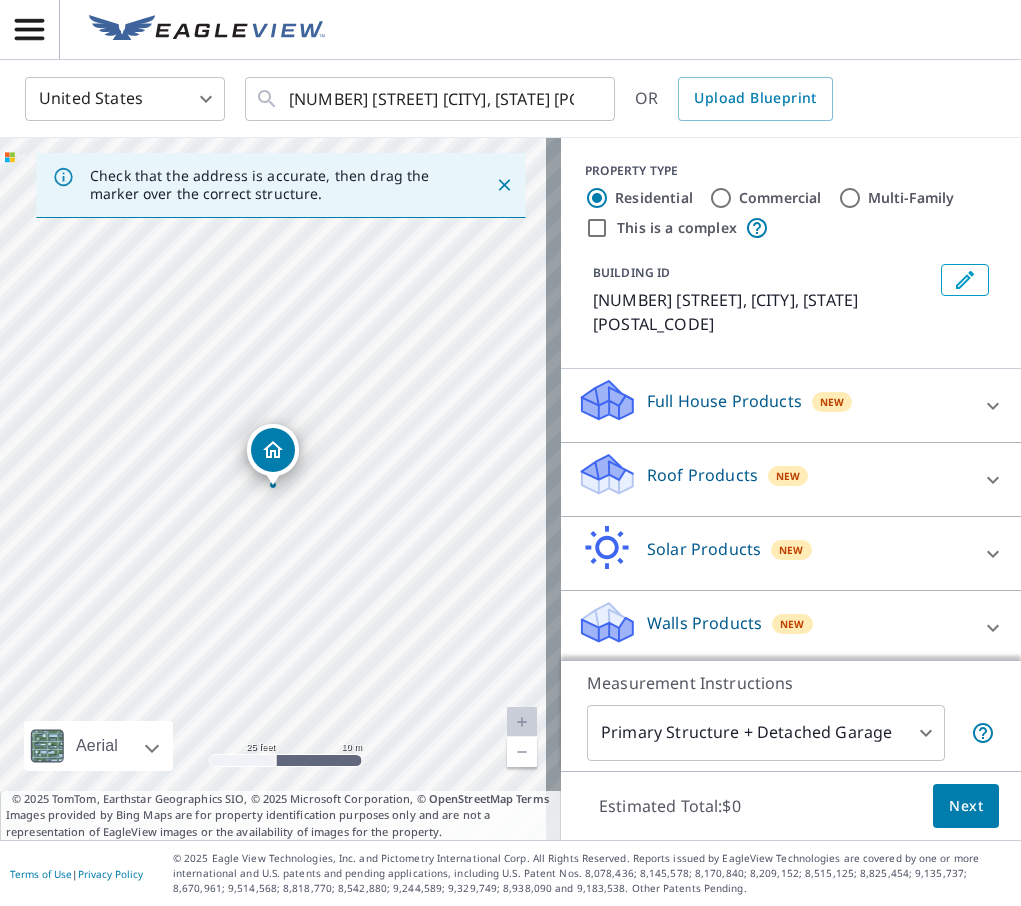click on "Roof Products" at bounding box center (702, 475) 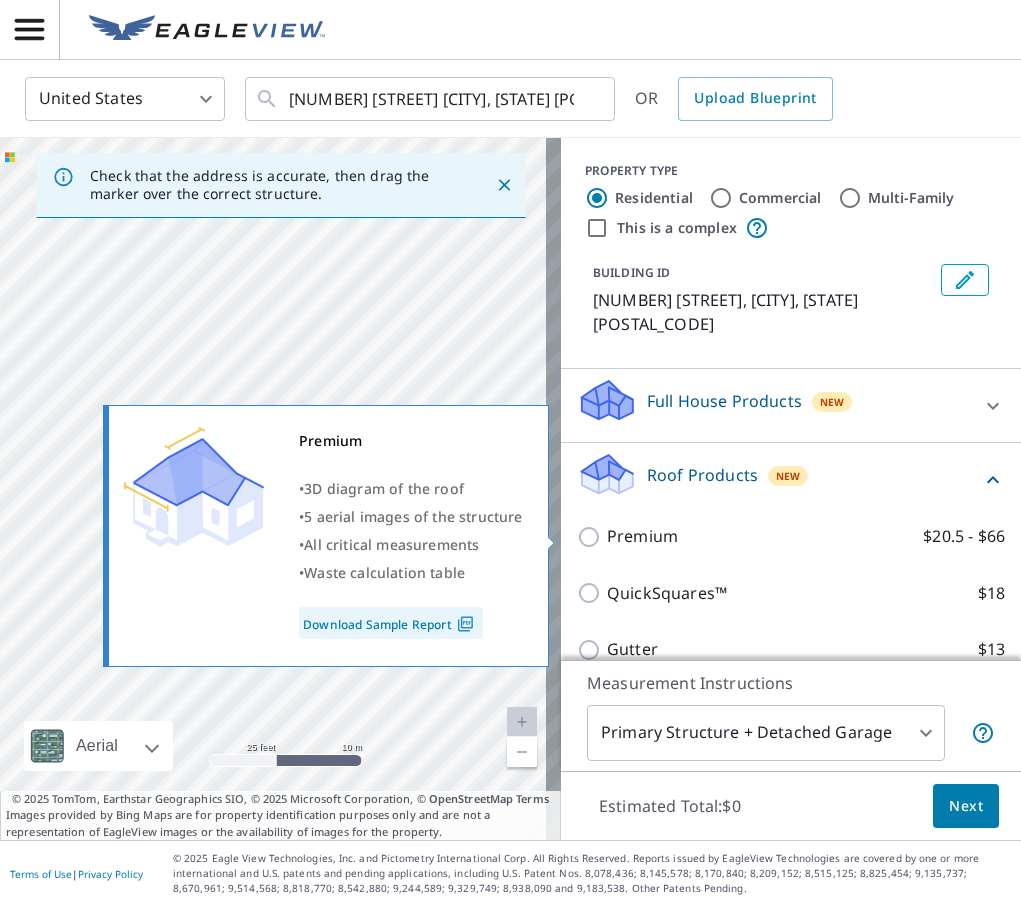 click on "Premium" at bounding box center (642, 536) 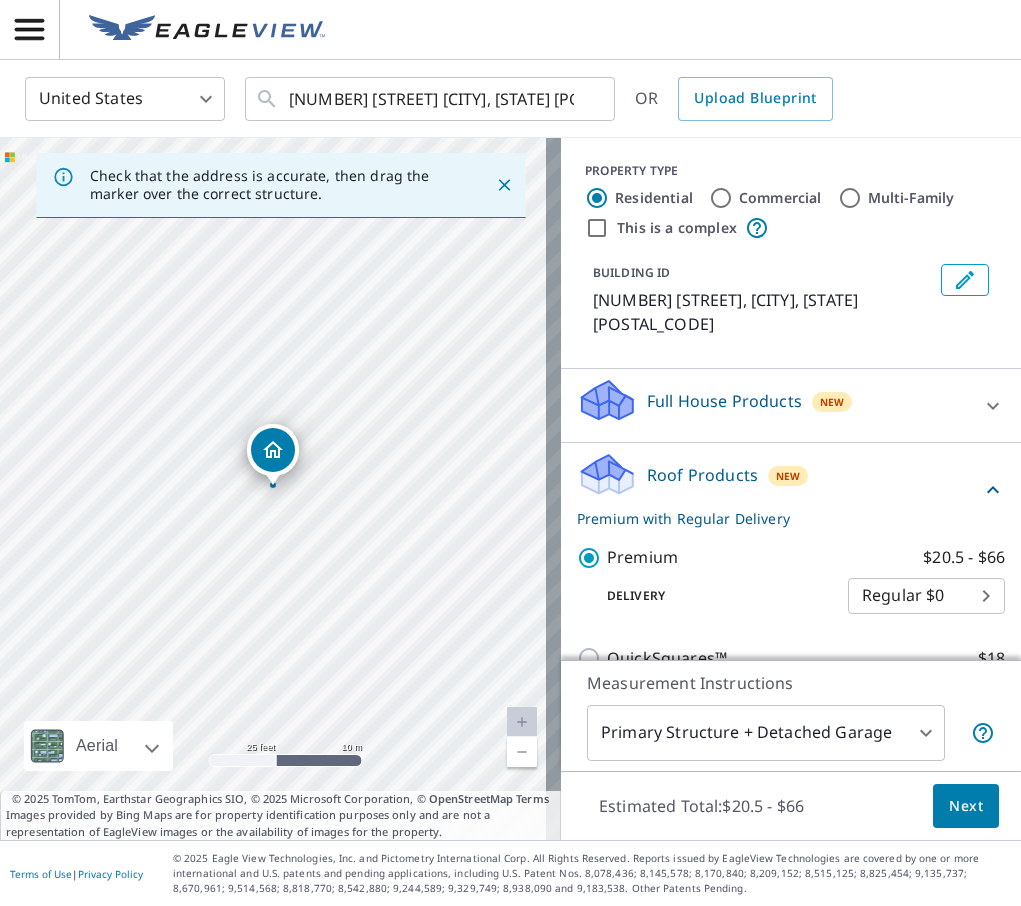 click on "[NUMBER] [STREET] [CITY], [STATE] [POSTAL_CODE] ... [NUMBER] [STREET] [CITY], [STATE] [POSTAL_CODE] ..." at bounding box center (510, 453) 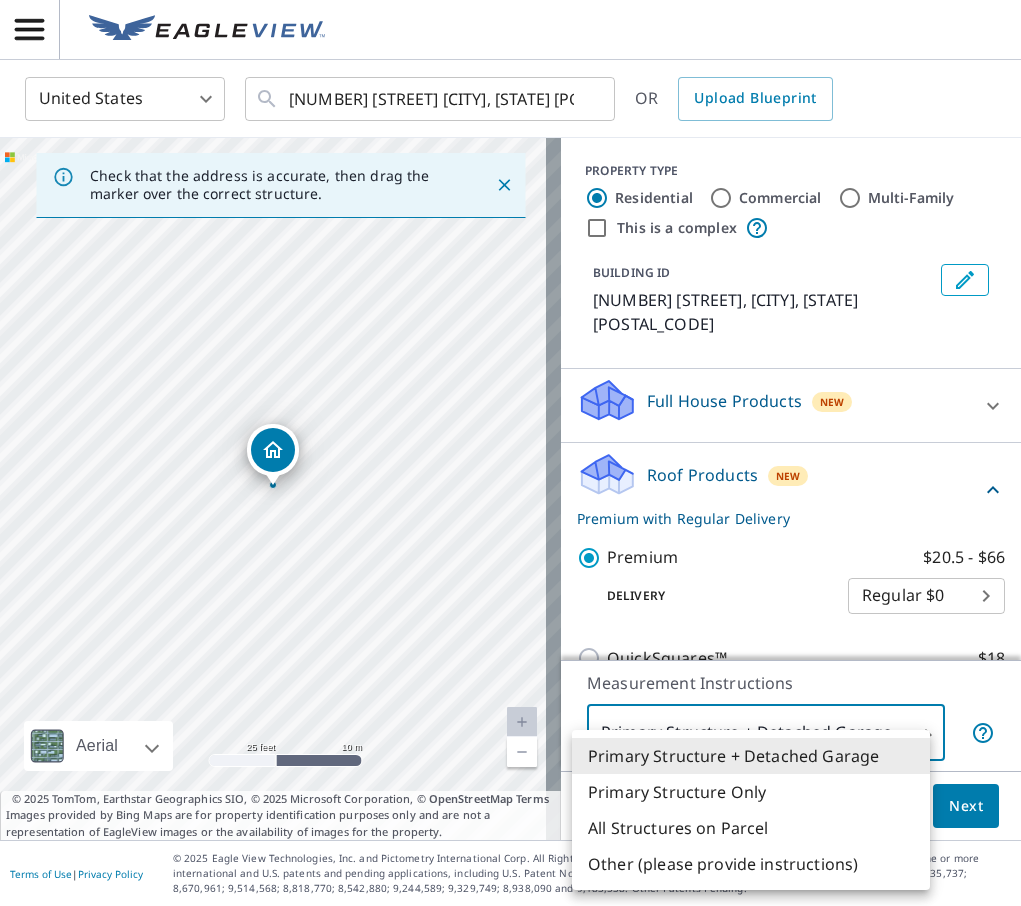 click on "Primary Structure Only" at bounding box center [751, 792] 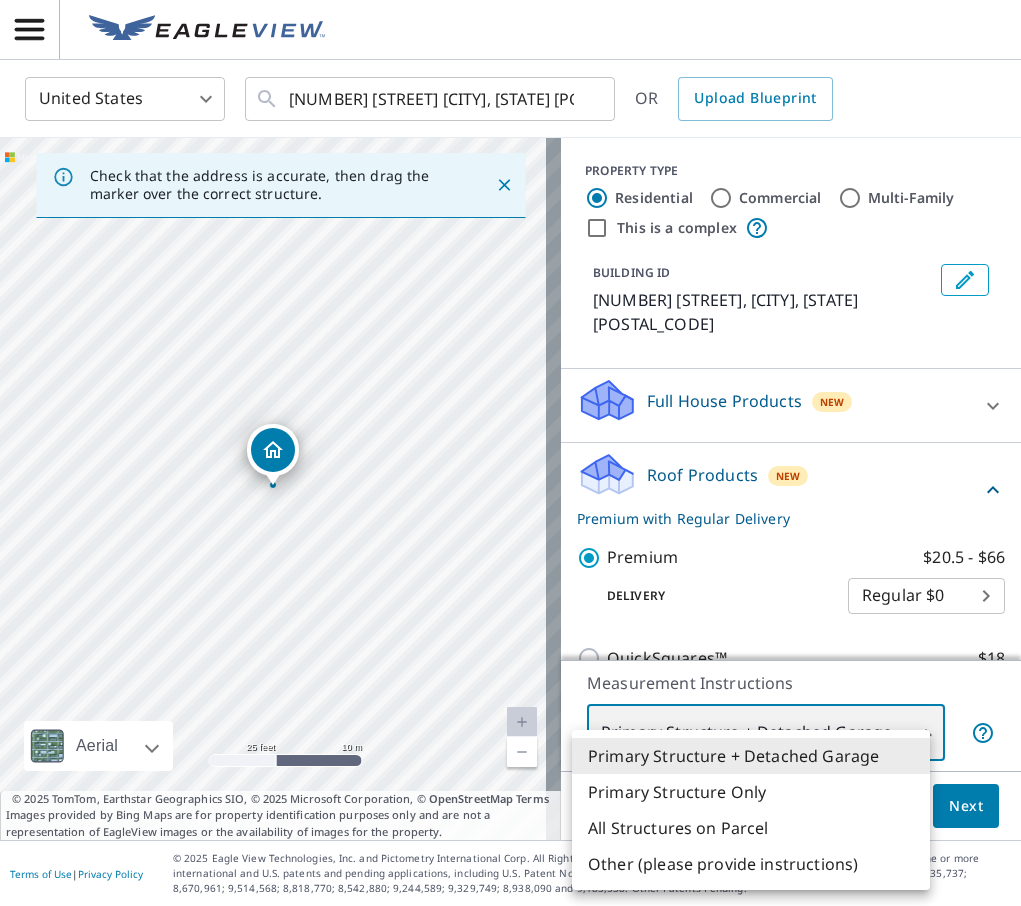 type on "2" 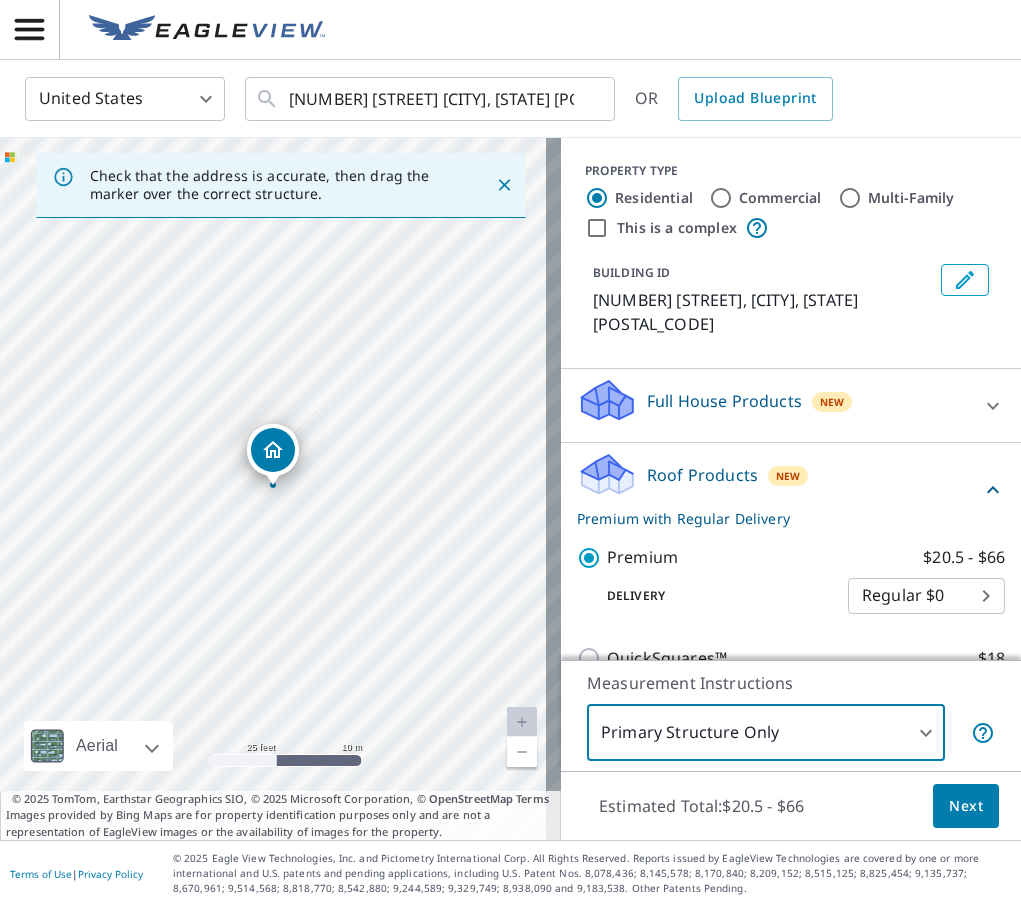 click on "Next" at bounding box center [966, 806] 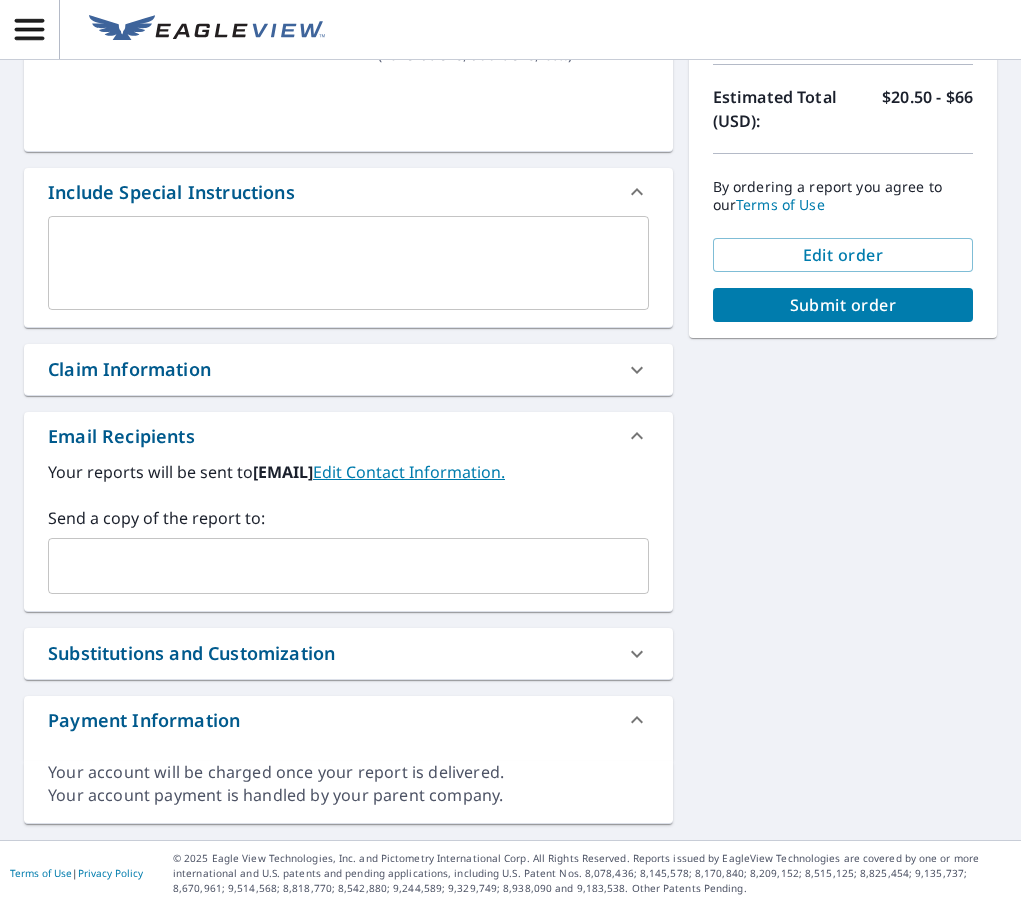 scroll, scrollTop: 393, scrollLeft: 0, axis: vertical 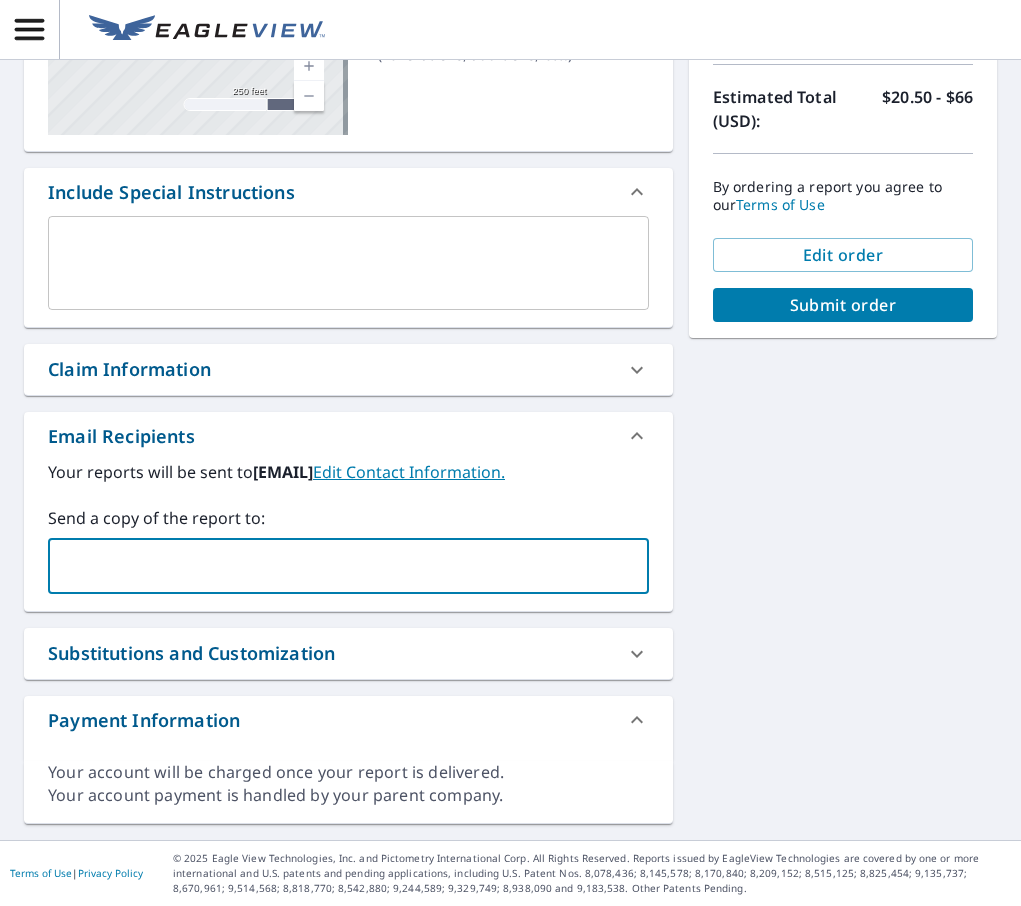 click at bounding box center (333, 566) 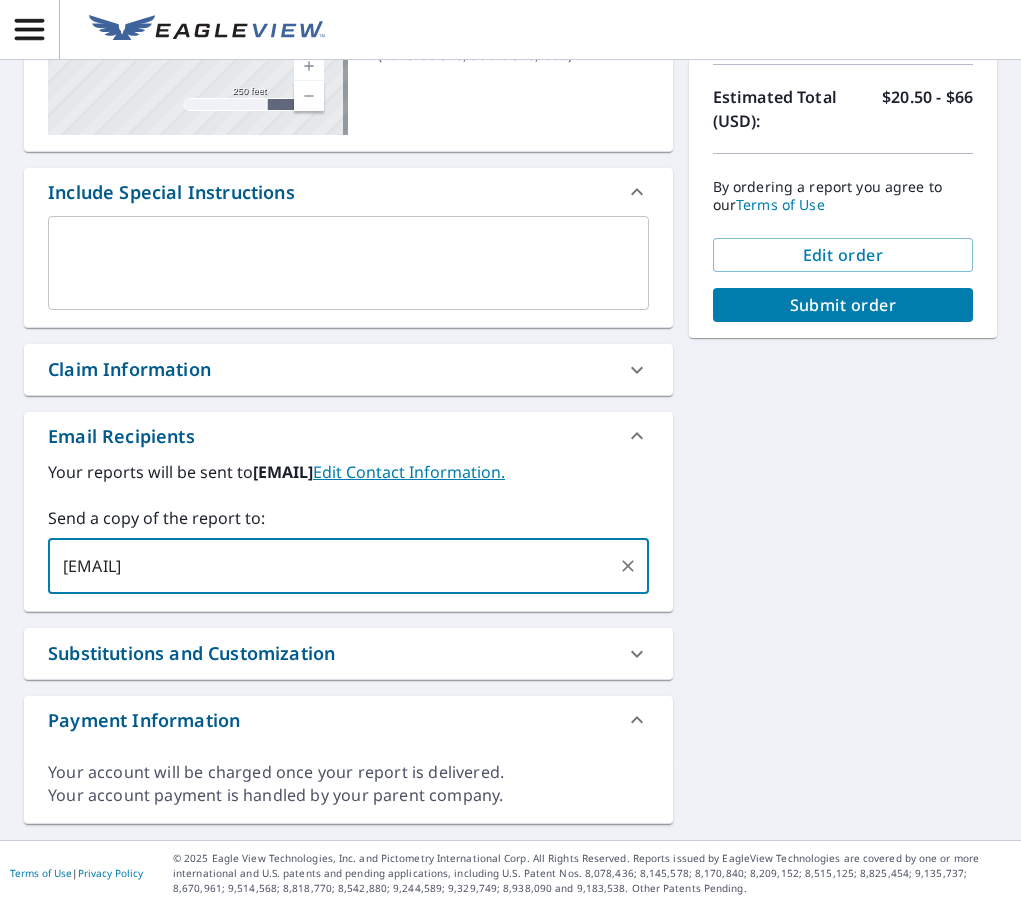 type on "[EMAIL]" 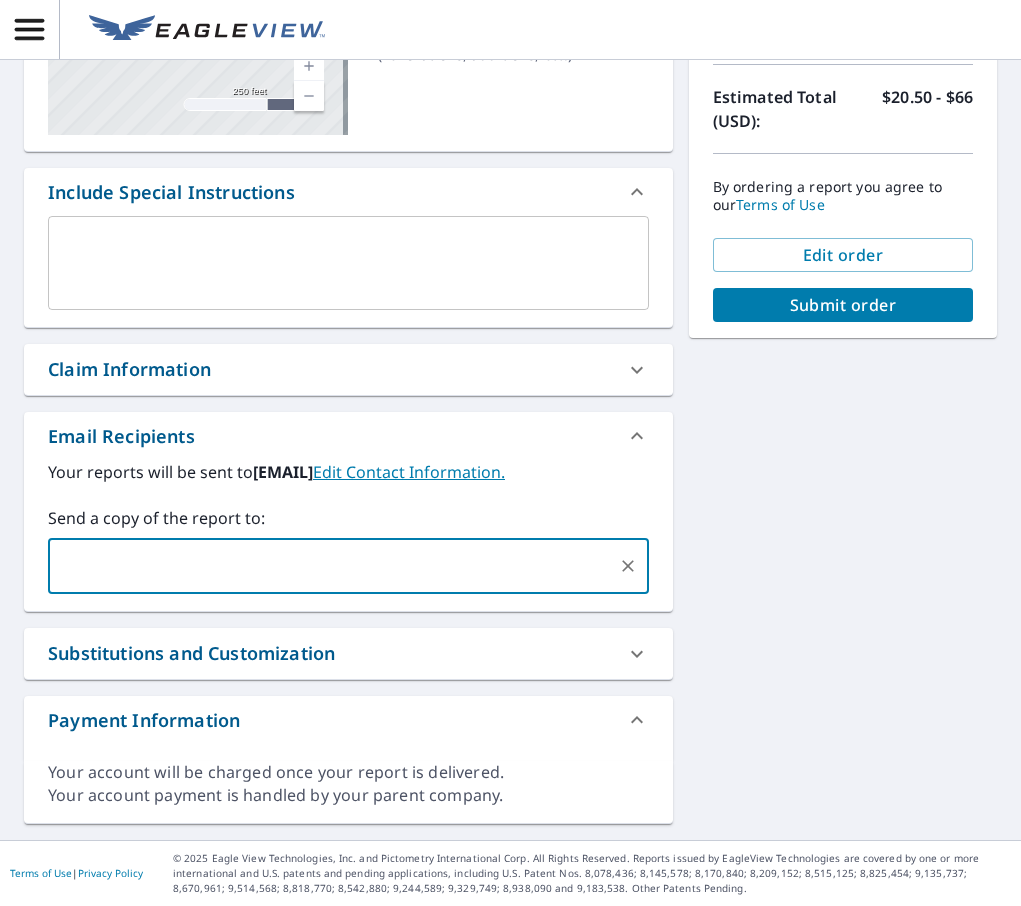 click on "[NUMBER] [STREET], [CITY], [STATE] [POSTAL_CODE] ... [EMAIL] ..." at bounding box center (510, 321) 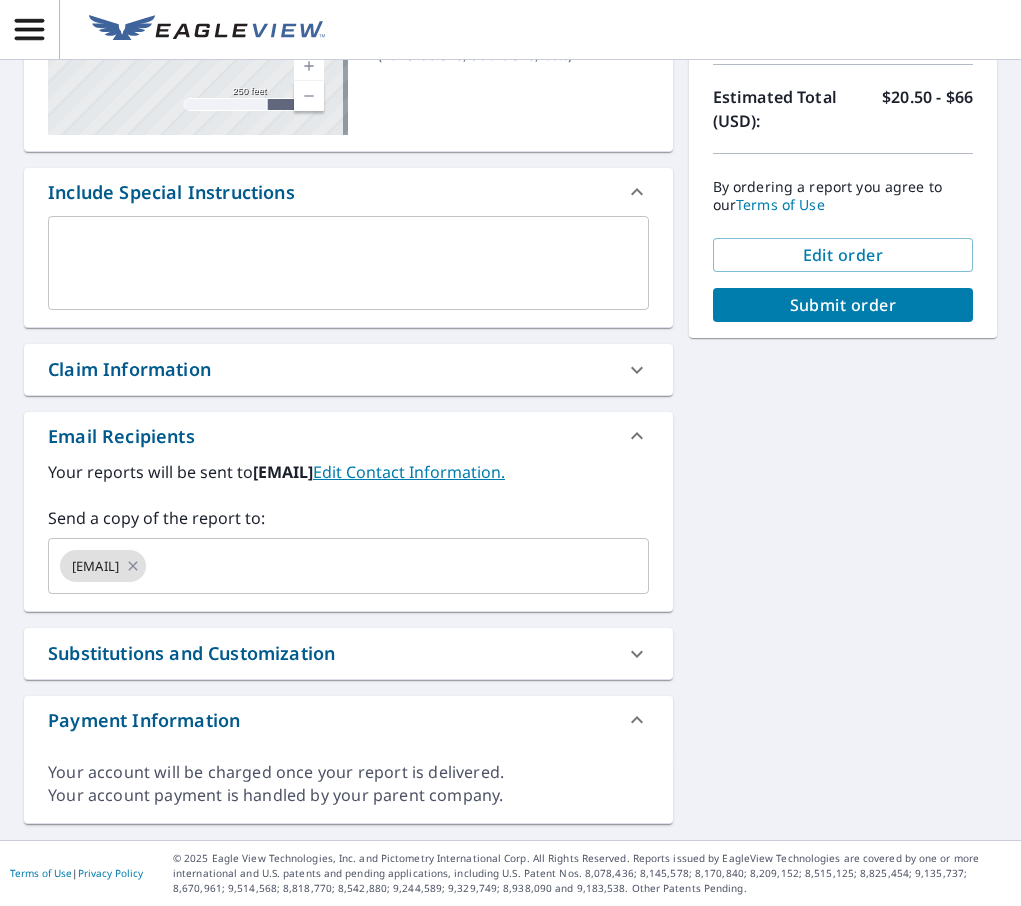 click on "Edit order Submit order" at bounding box center (843, 280) 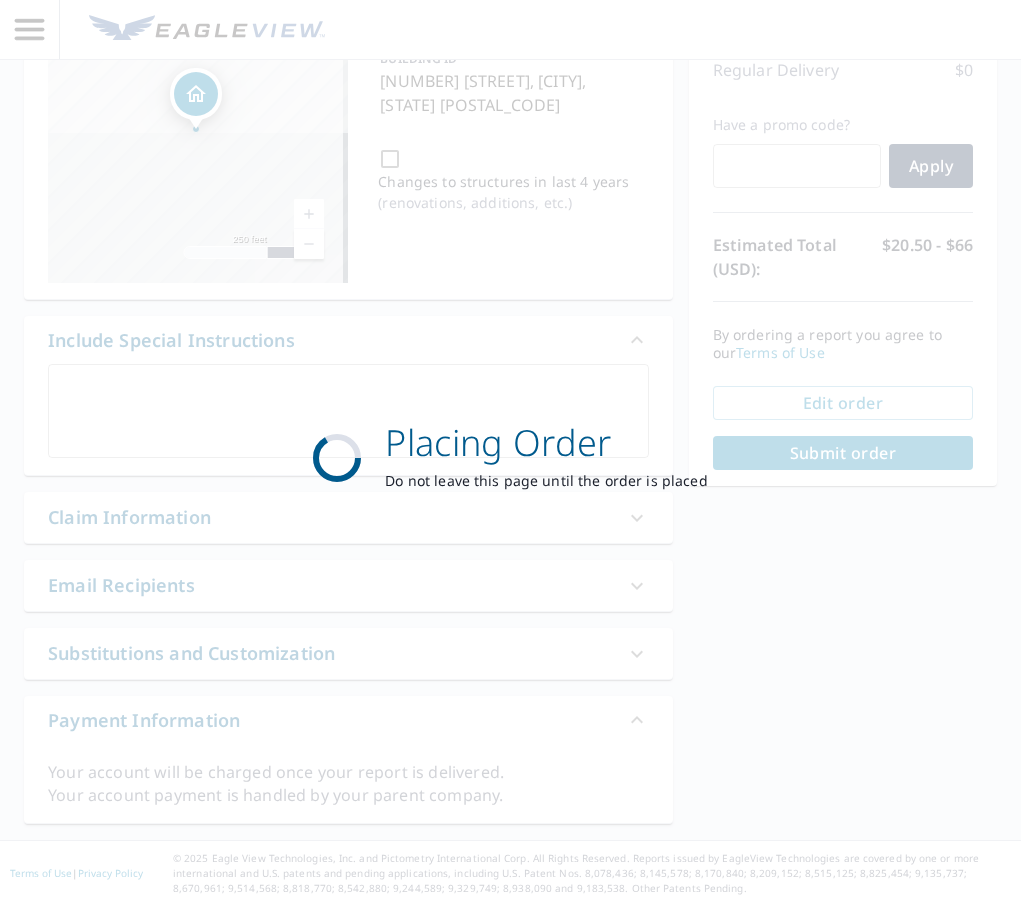 scroll, scrollTop: 221, scrollLeft: 0, axis: vertical 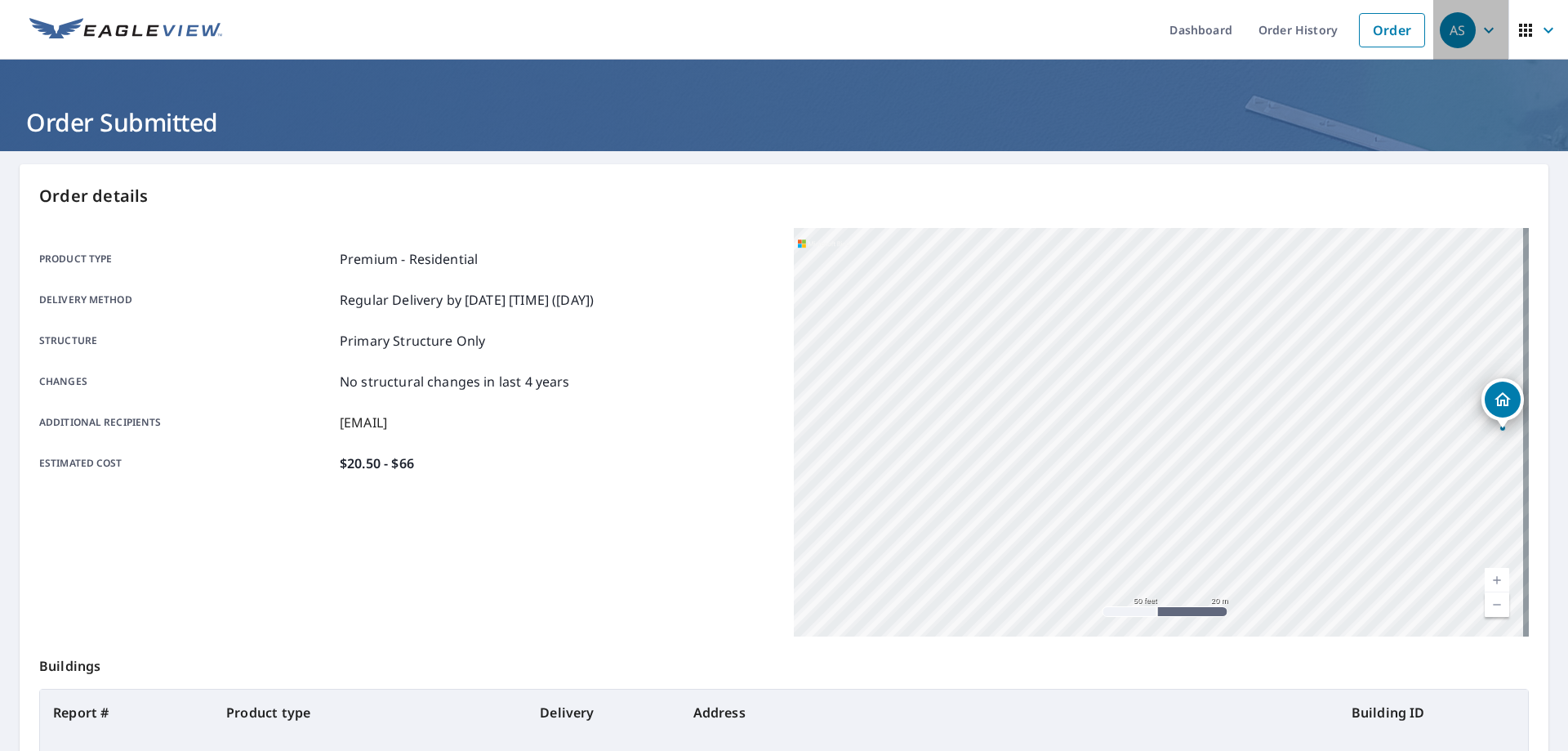 click on "AS" at bounding box center (1471, 30) 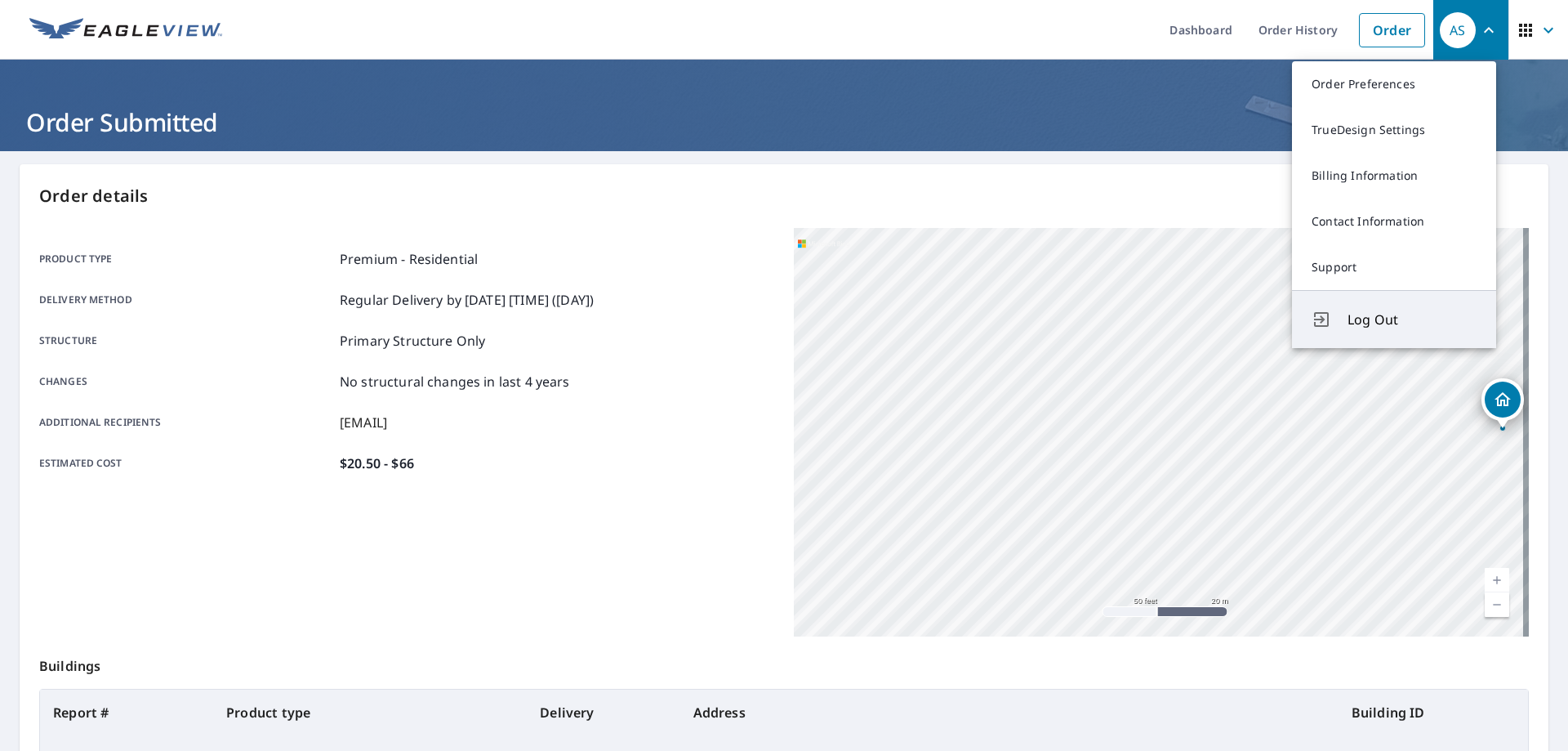 click on "Log Out" at bounding box center (1412, 320) 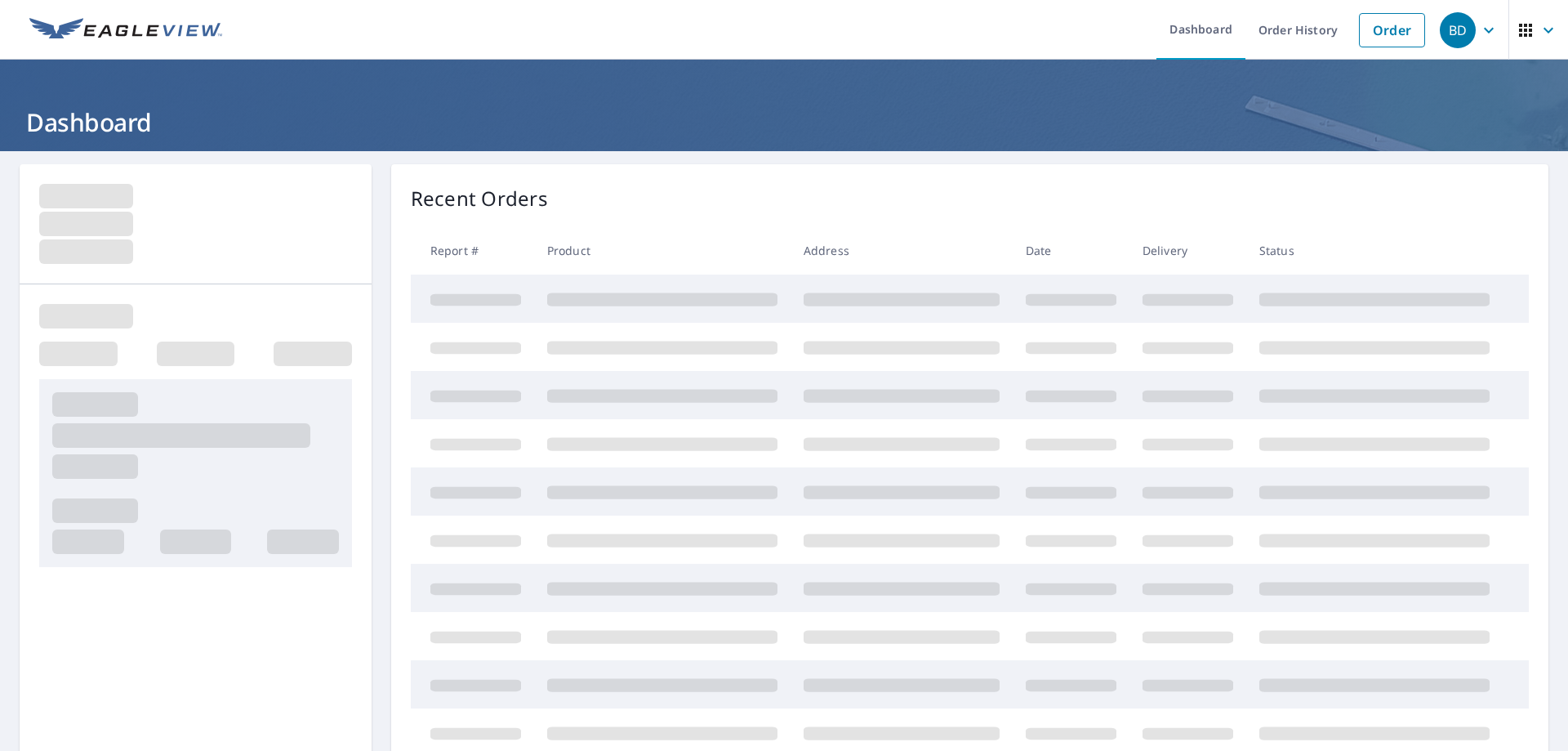 scroll, scrollTop: 0, scrollLeft: 0, axis: both 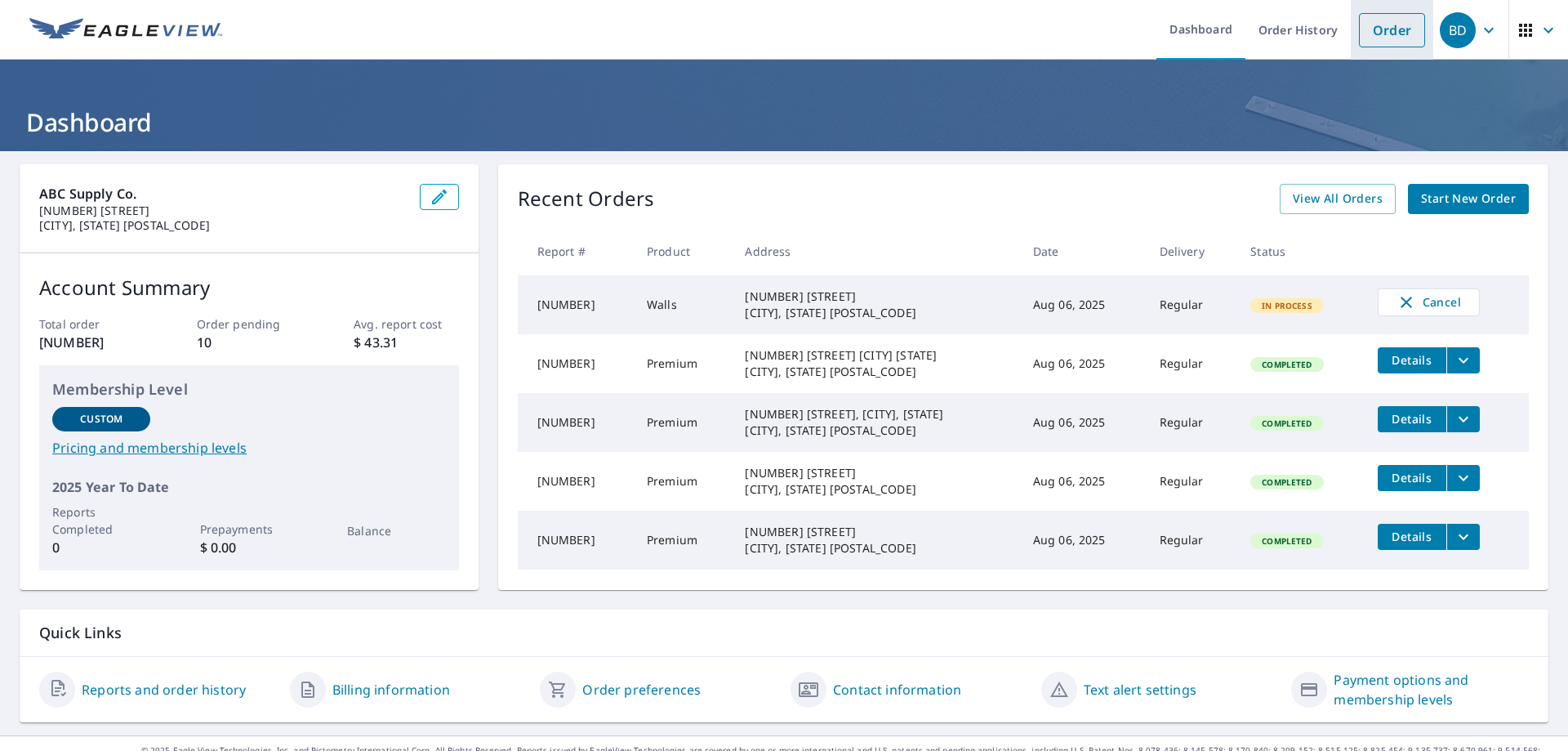 click on "Order" at bounding box center (1392, 30) 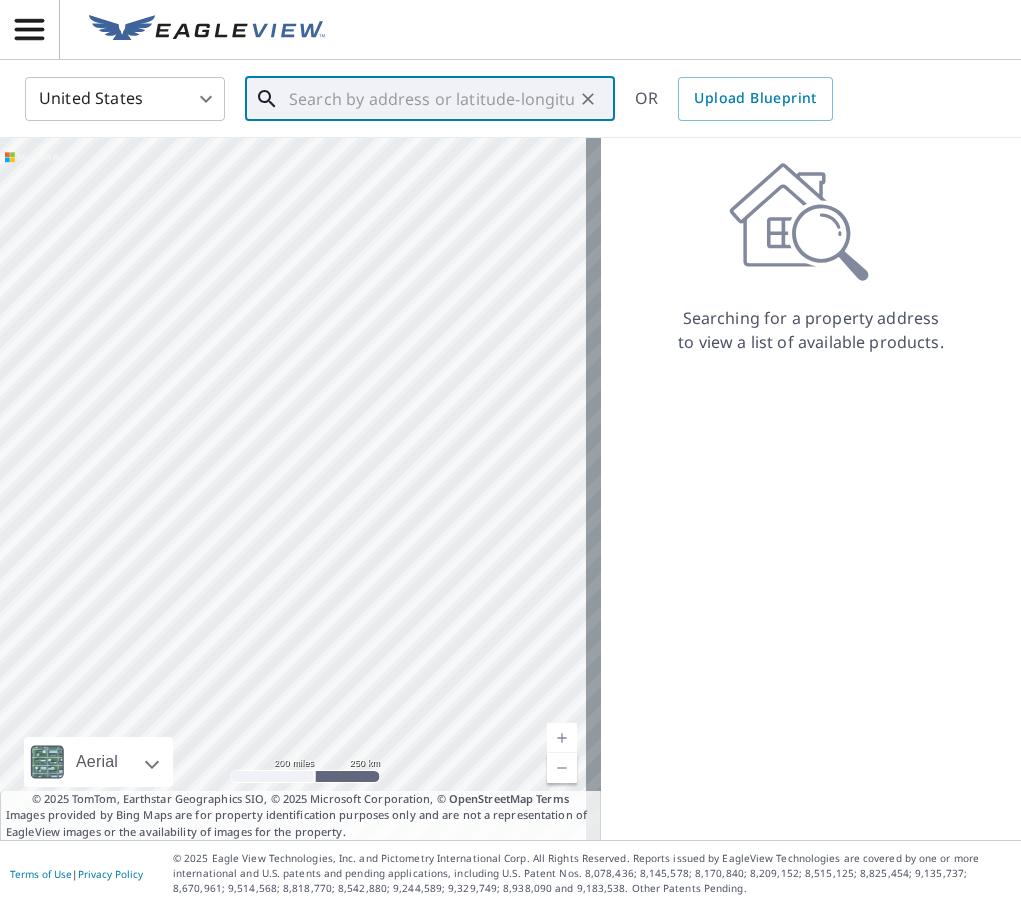 click at bounding box center (431, 99) 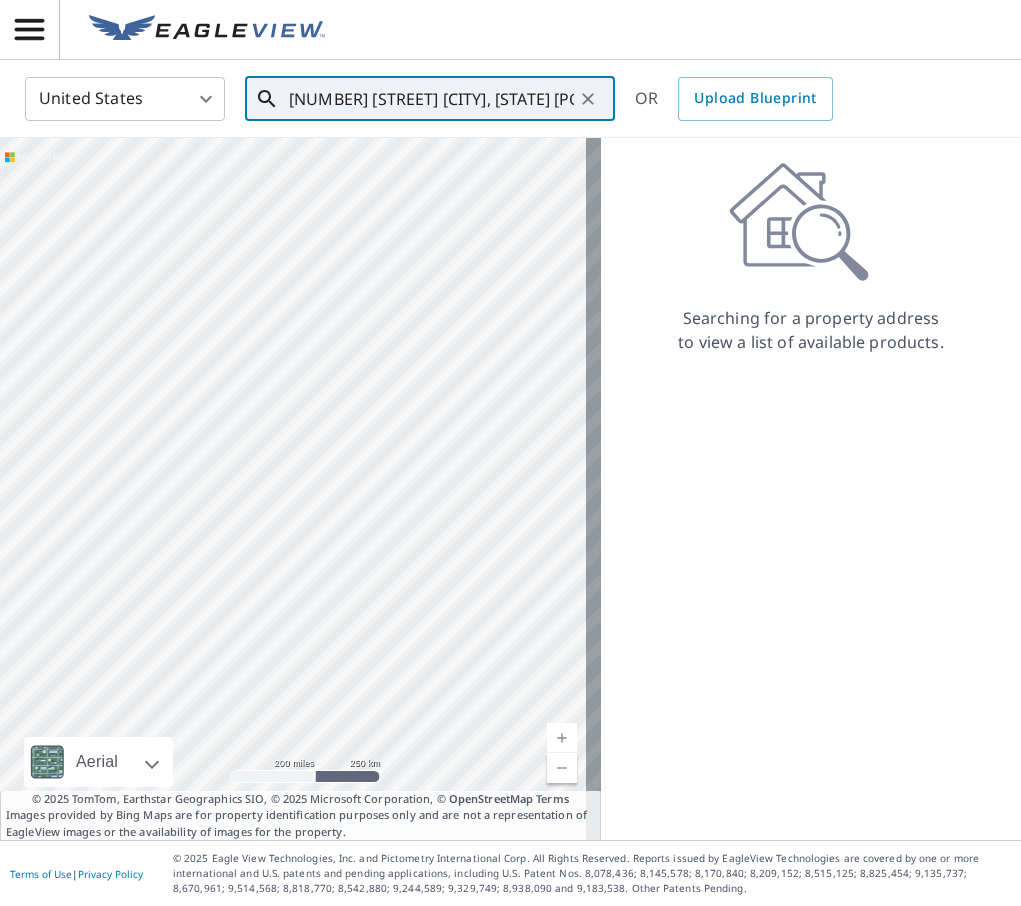 scroll, scrollTop: 0, scrollLeft: 78, axis: horizontal 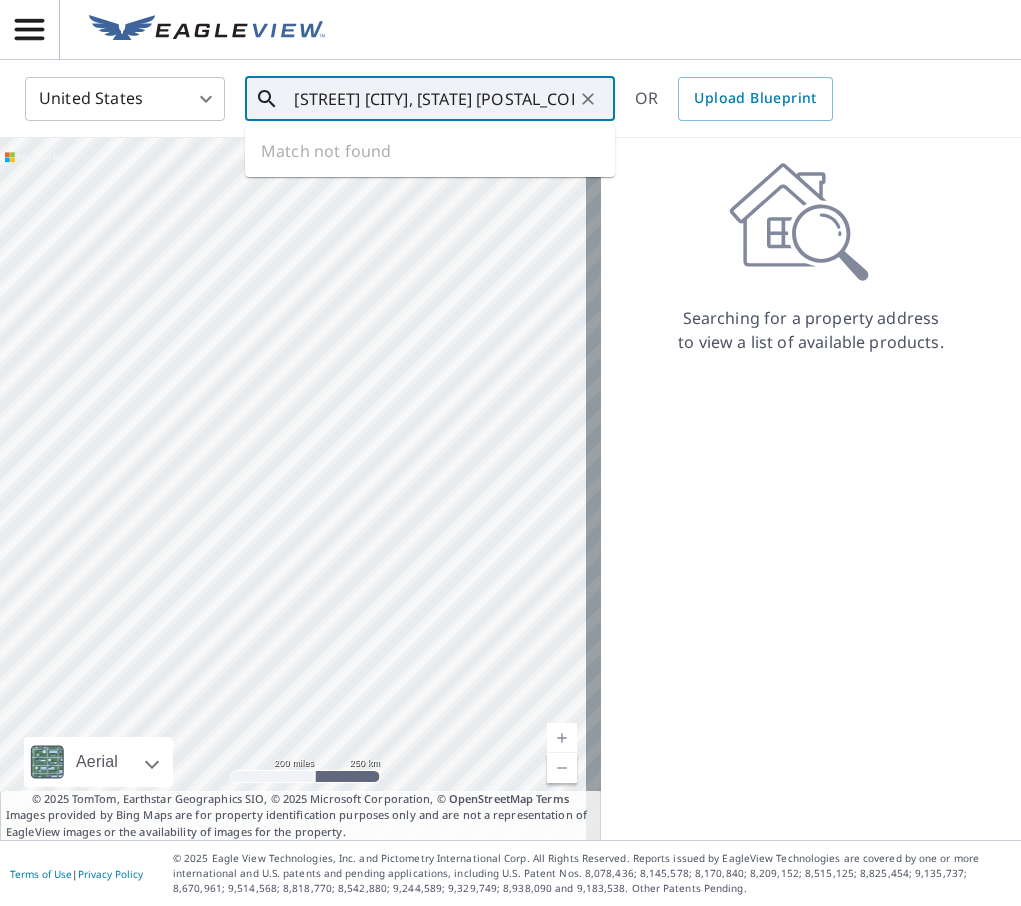 type on "[NUMBER] [STREET] [CITY], [STATE] [POSTAL_CODE]" 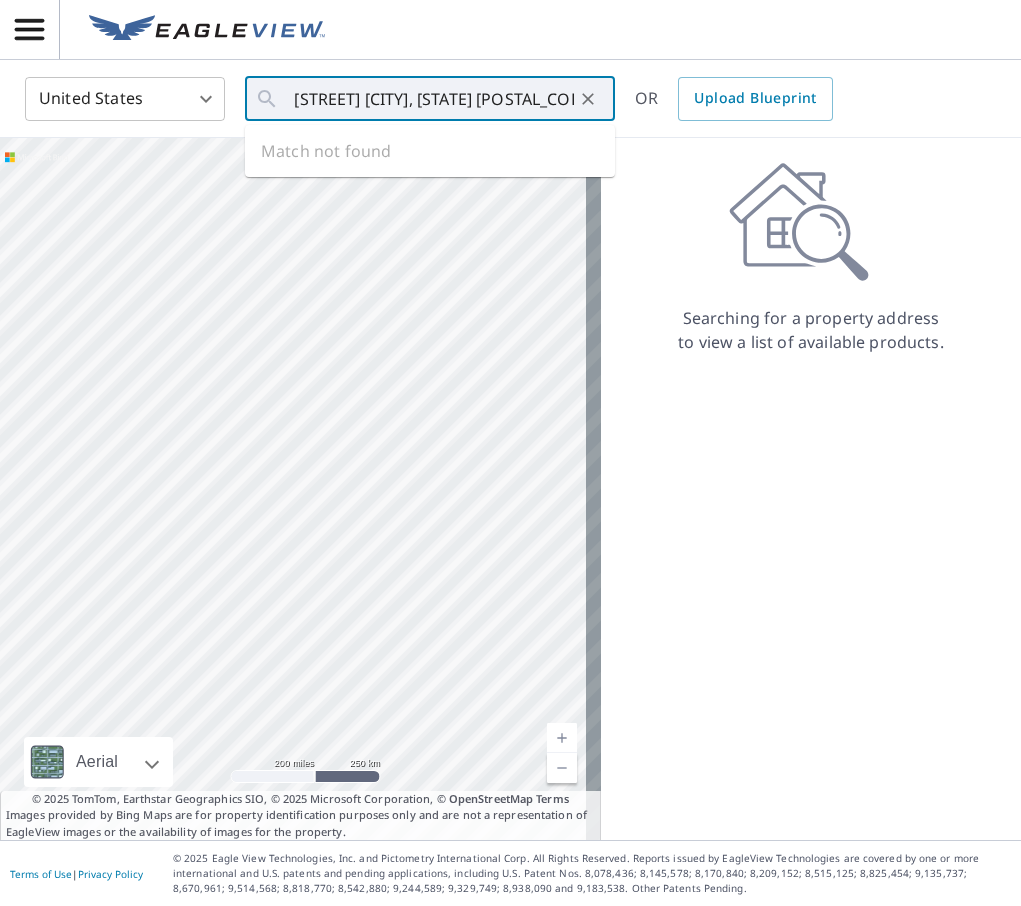 scroll, scrollTop: 0, scrollLeft: 0, axis: both 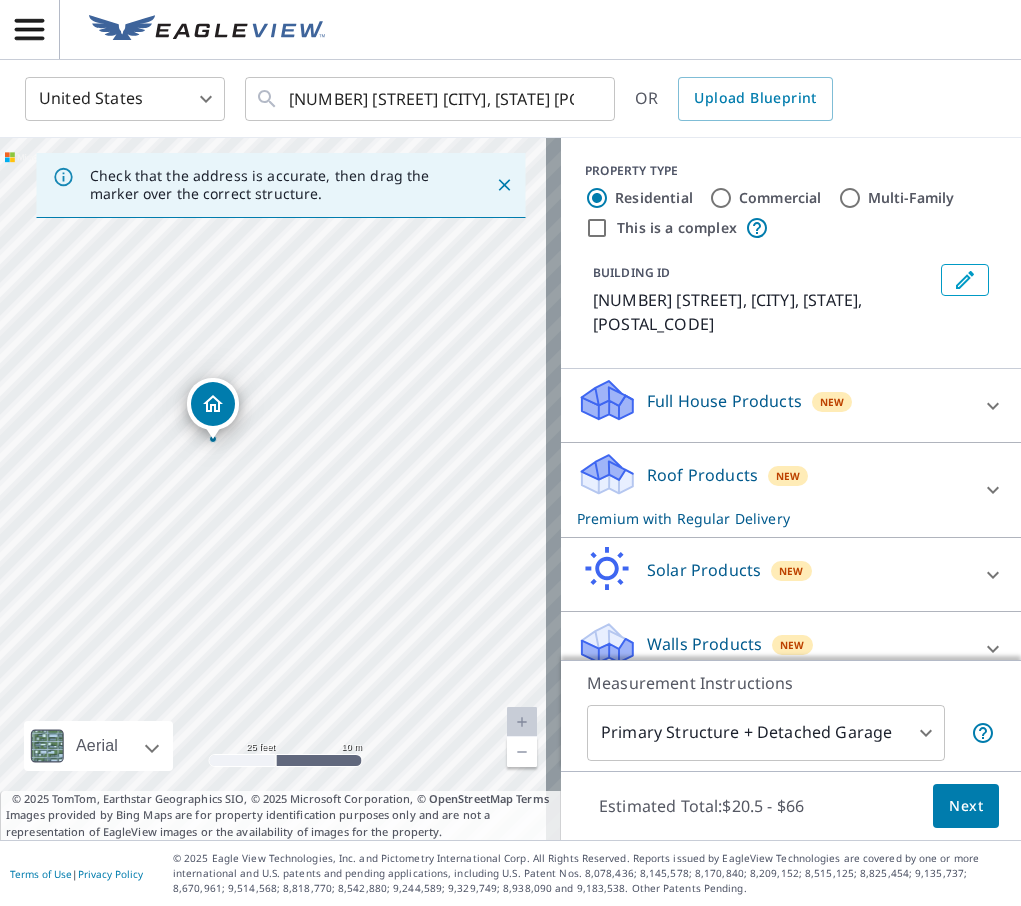 click on "BD BD
United States US ​ [NUMBER] [STREET] [CITY], [STATE] [POSTAL_CODE] ​ OR Upload Blueprint Check that the address is accurate, then drag the marker over the correct structure. [NUMBER] [STREET] [CITY], [STATE] [POSTAL_CODE] Aerial Road A standard road map Aerial A detailed look from above Labels Labels 25 feet 10 m © 2025 TomTom, © Vexcel Imaging, © 2025 Microsoft Corporation,  © OpenStreetMap Terms © 2025 TomTom, Earthstar Geographics SIO, © 2025 Microsoft Corporation, ©   OpenStreetMap   Terms Images provided by Bing Maps are for property identification purposes only and are not a representation of EagleView images or the availability of images for the property. PROPERTY TYPE Residential Commercial Multi-Family This is a complex BUILDING ID [NUMBER] [STREET], [CITY], [STATE], [POSTAL_CODE] Full House Products New Full House™ $99 Roof Products New Premium with Regular Delivery Premium $20.5 - $66 Delivery Regular $0 8 ​ QuickSquares™ $18 Gutter $13 Bid Perfect™ $18 Solar Products New $60 1" at bounding box center (510, 453) 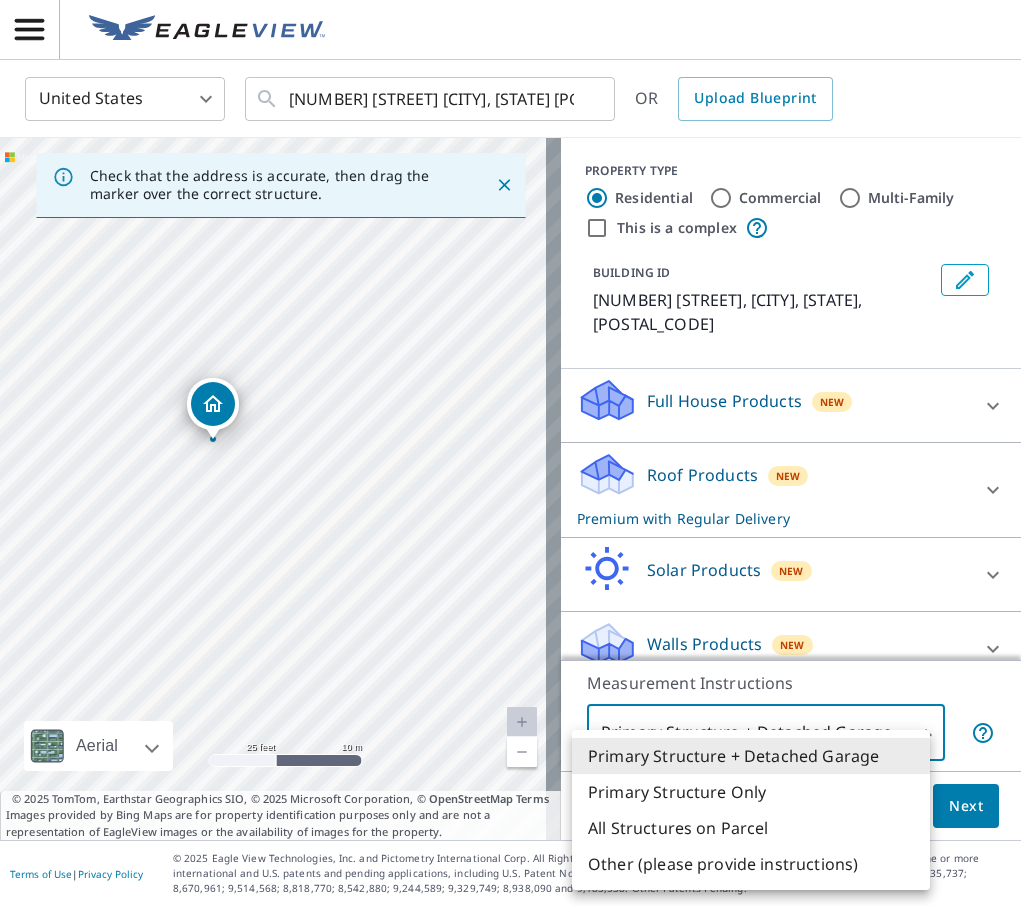 click on "All Structures on Parcel" at bounding box center [751, 828] 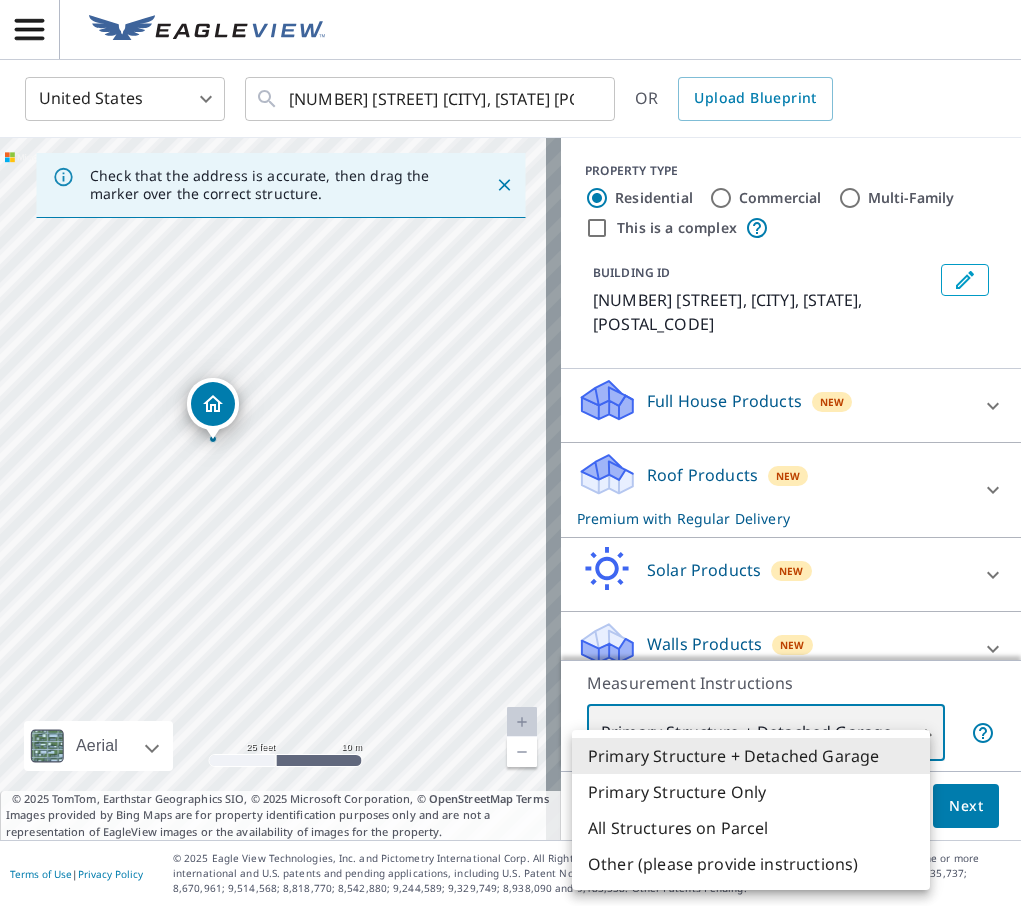 type on "3" 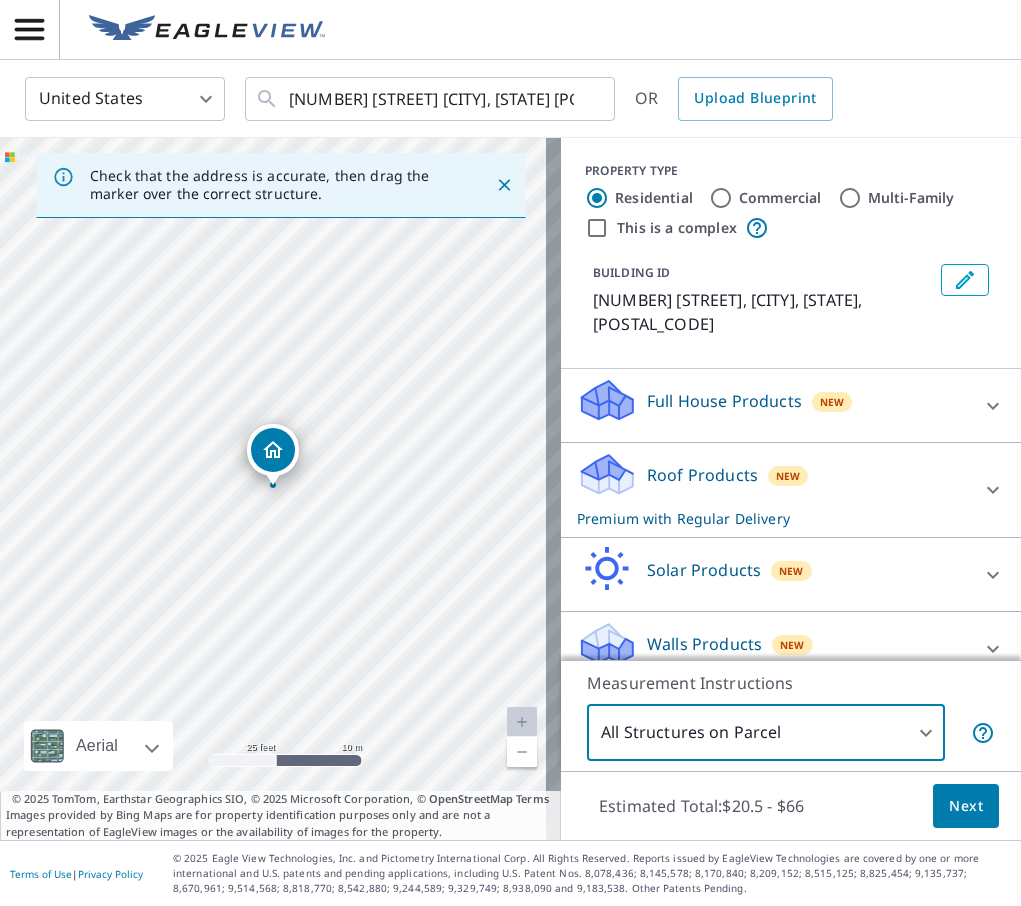 click on "Next" at bounding box center [966, 806] 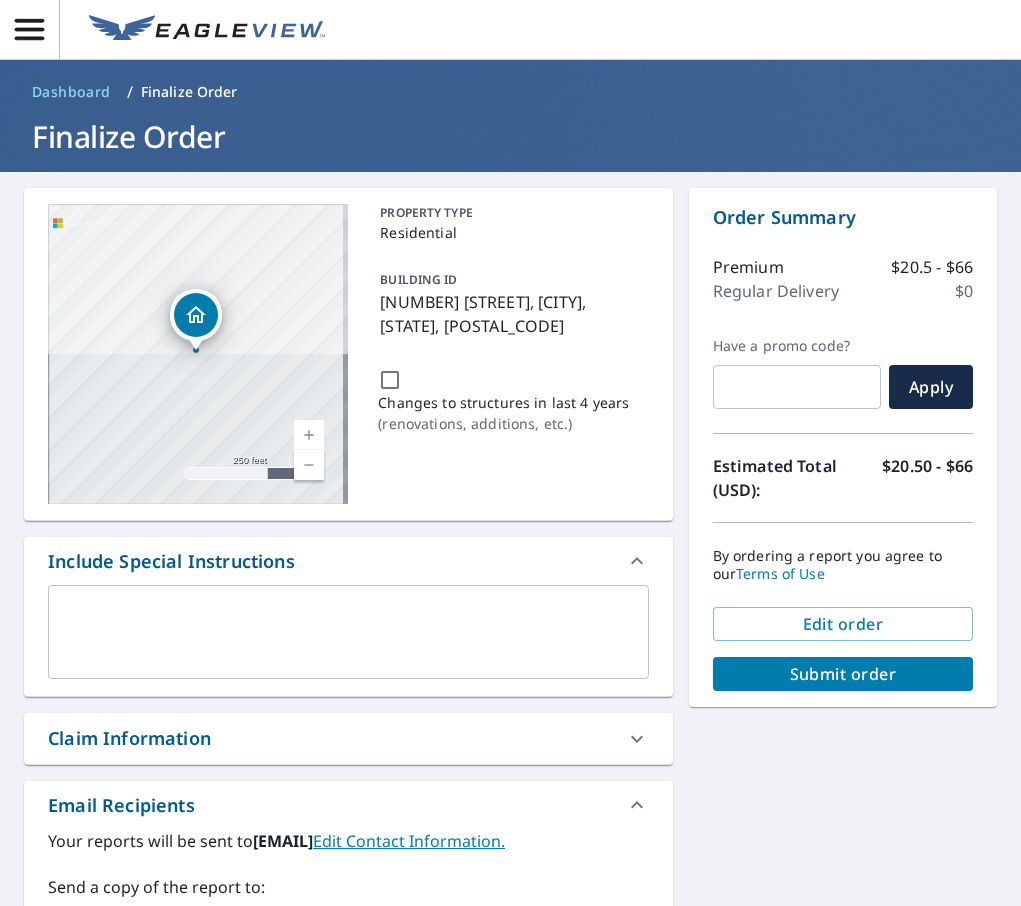 scroll, scrollTop: 393, scrollLeft: 0, axis: vertical 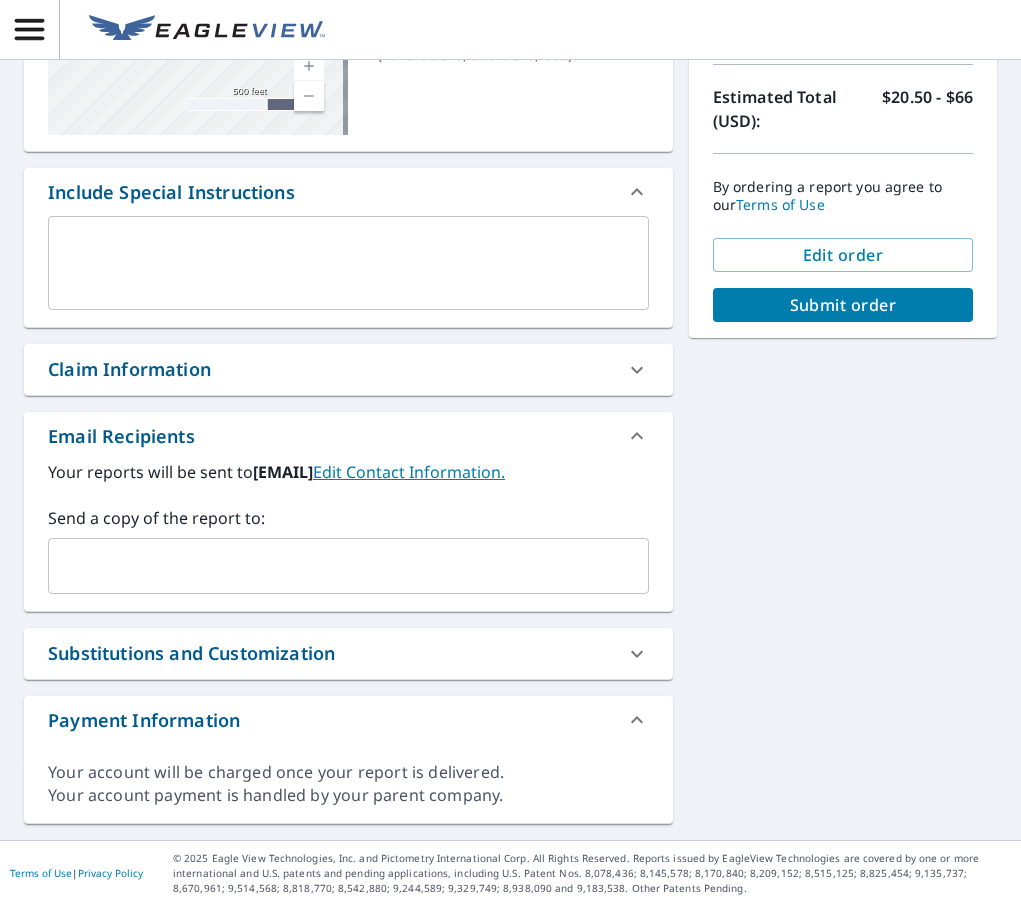 click at bounding box center (333, 566) 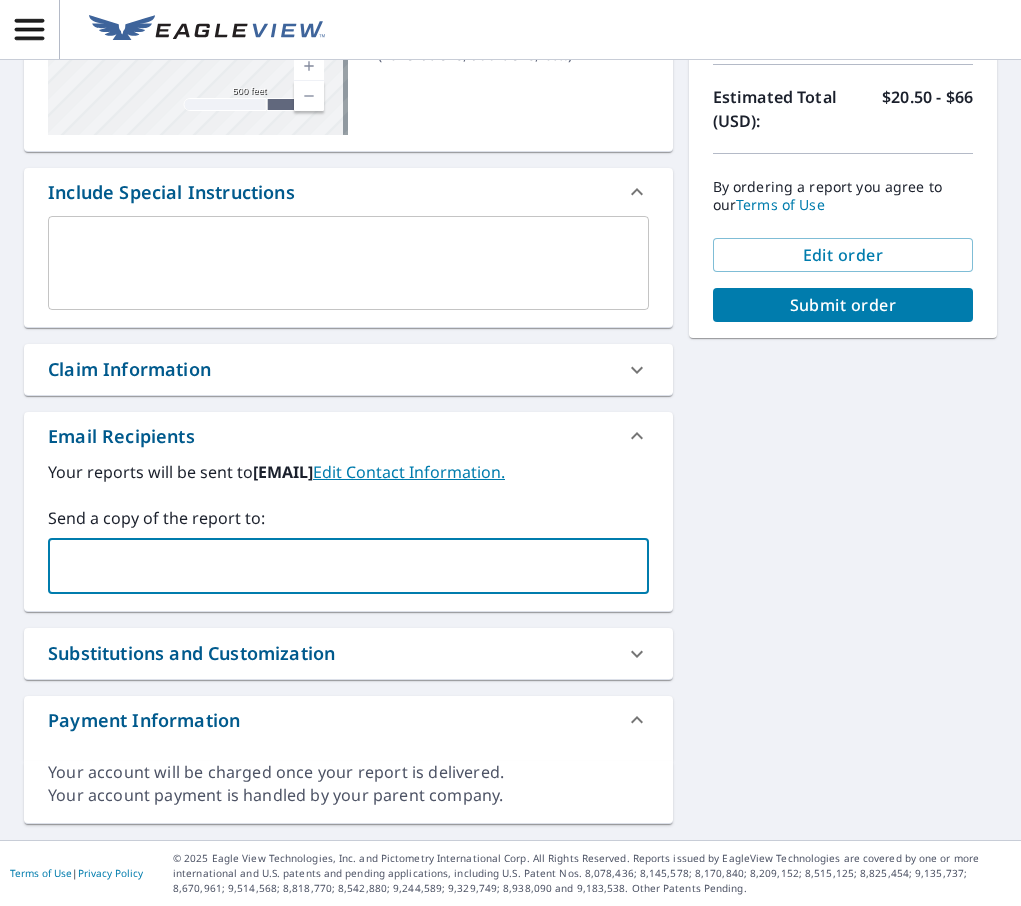 paste on "[EMAIL]" 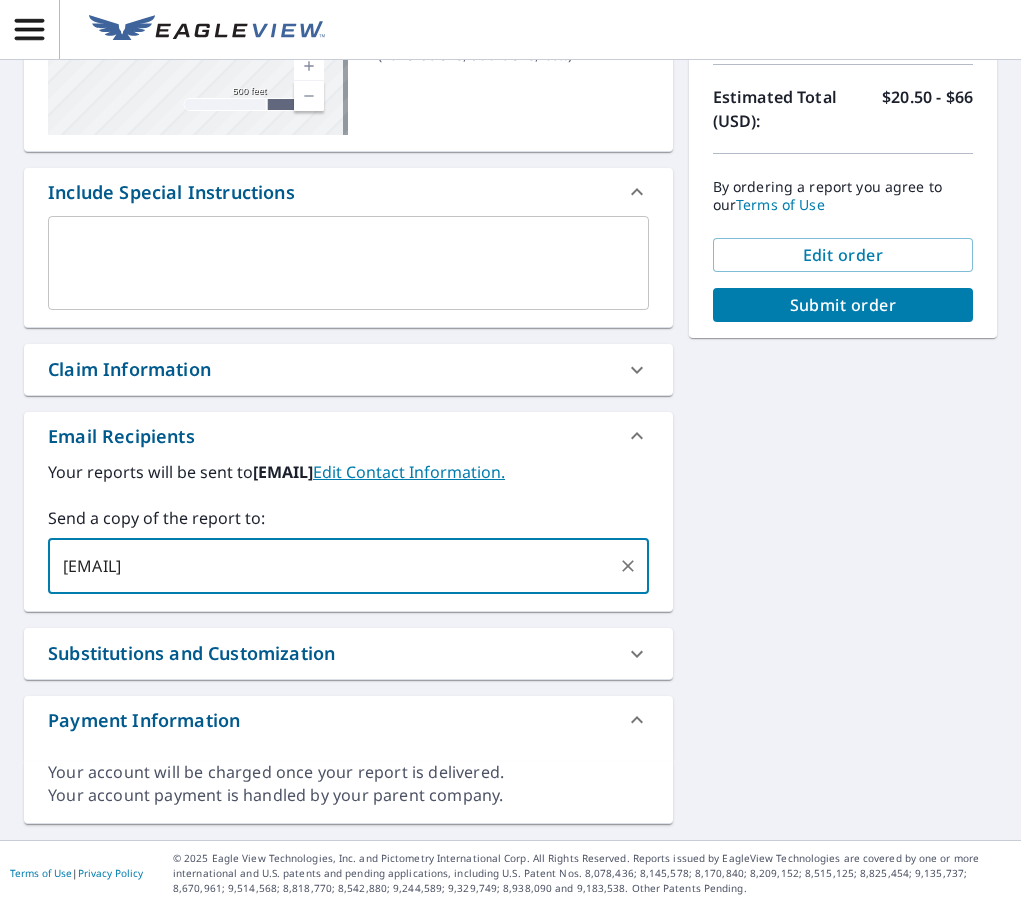 type on "[EMAIL]" 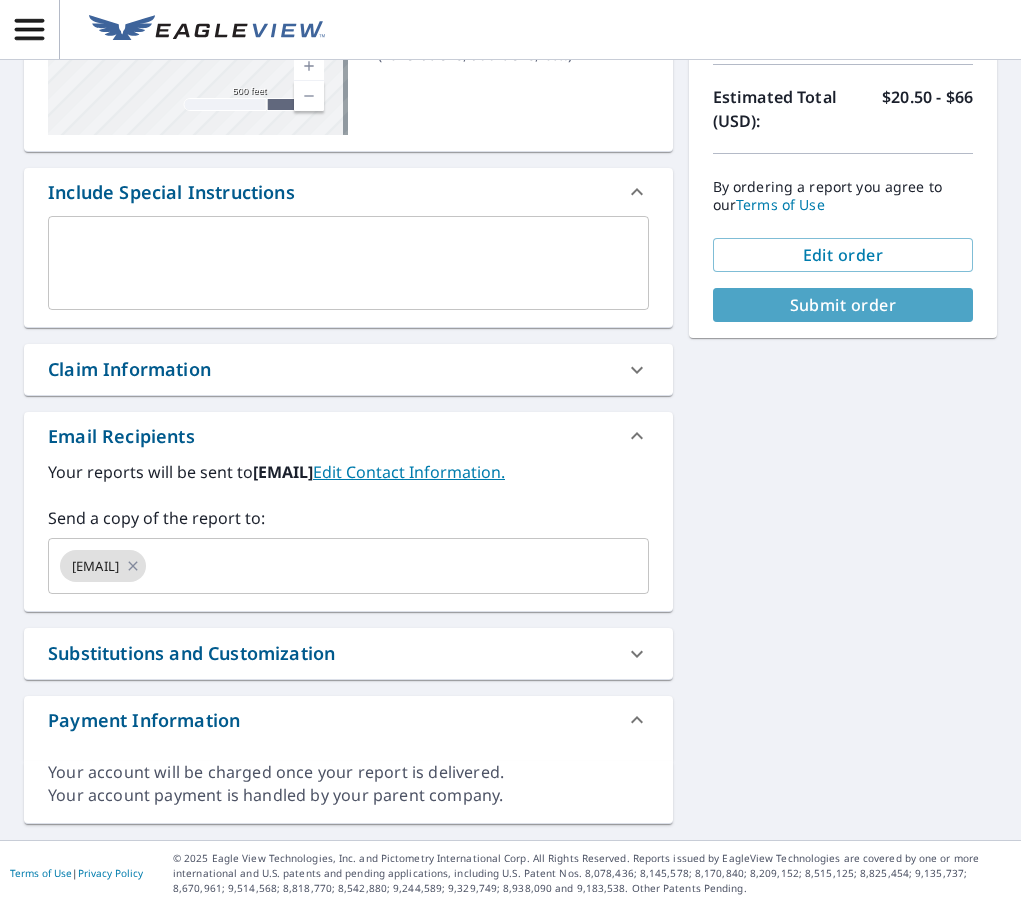 click on "Submit order" at bounding box center [843, 305] 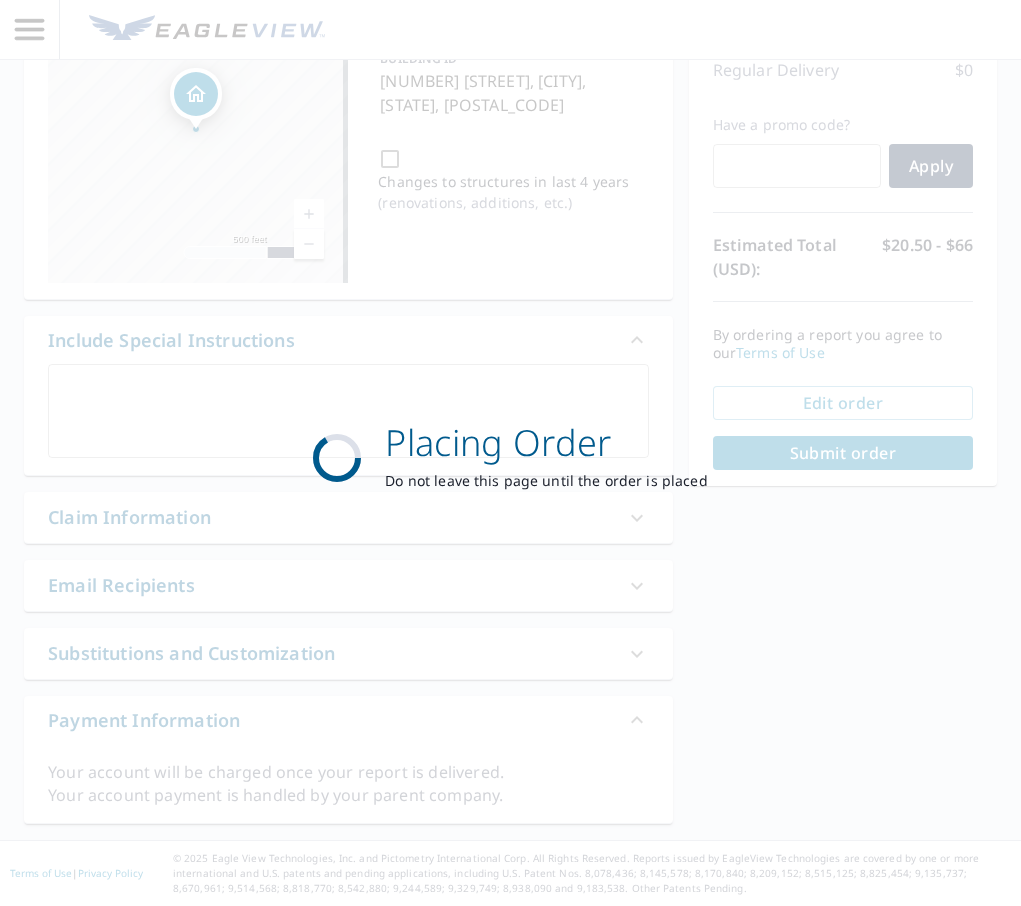 scroll, scrollTop: 221, scrollLeft: 0, axis: vertical 